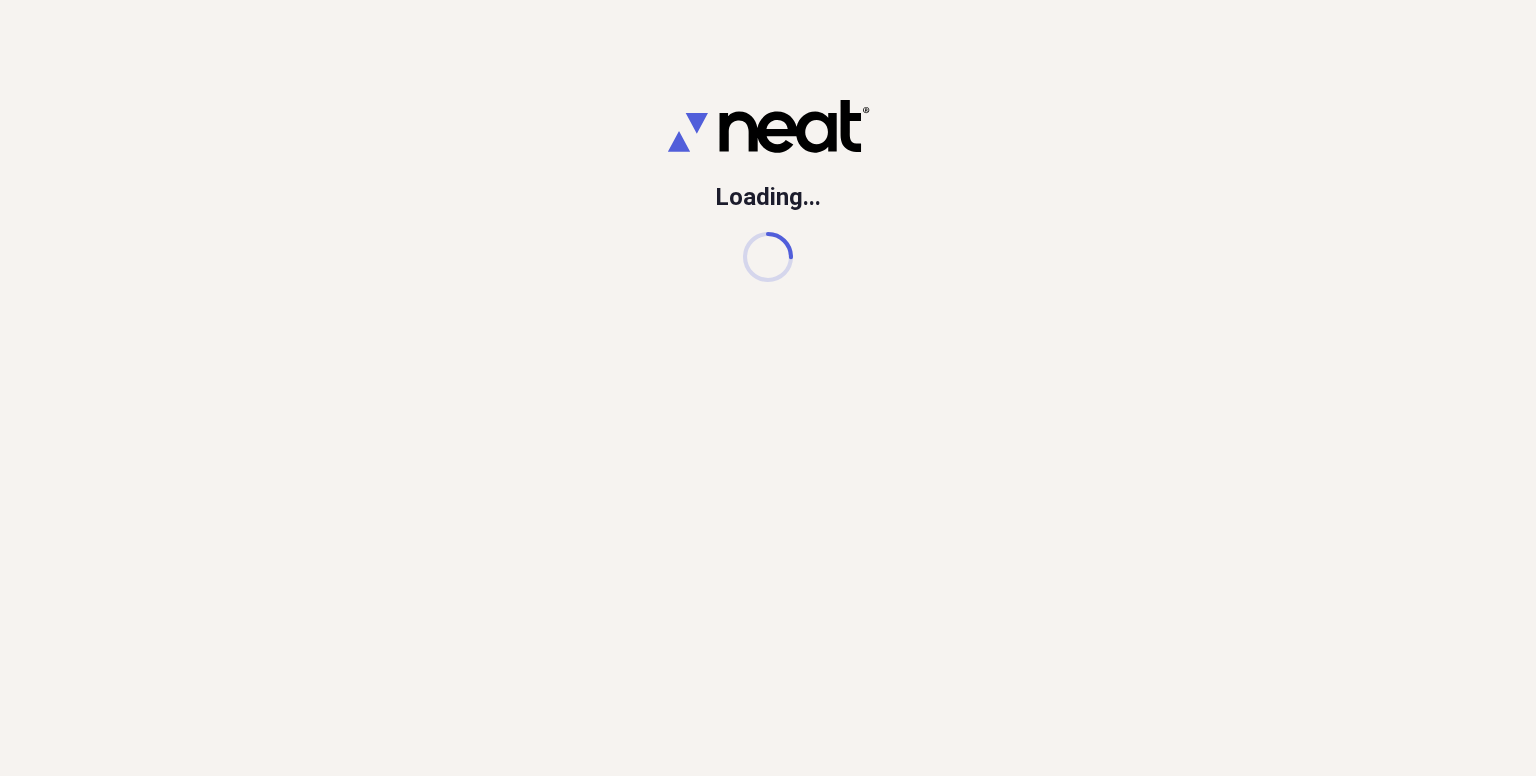 scroll, scrollTop: 0, scrollLeft: 0, axis: both 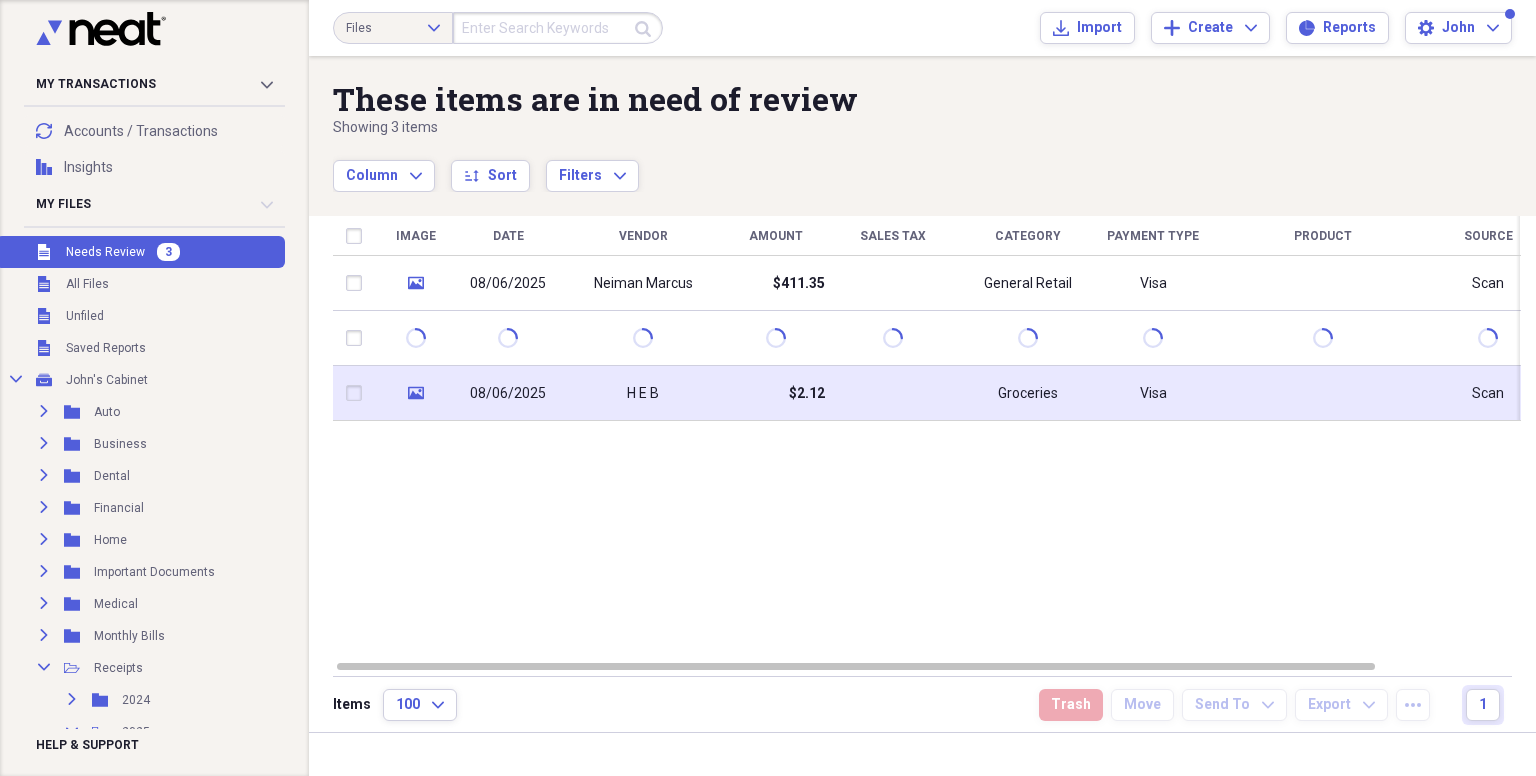 click on "$2.12" at bounding box center (775, 393) 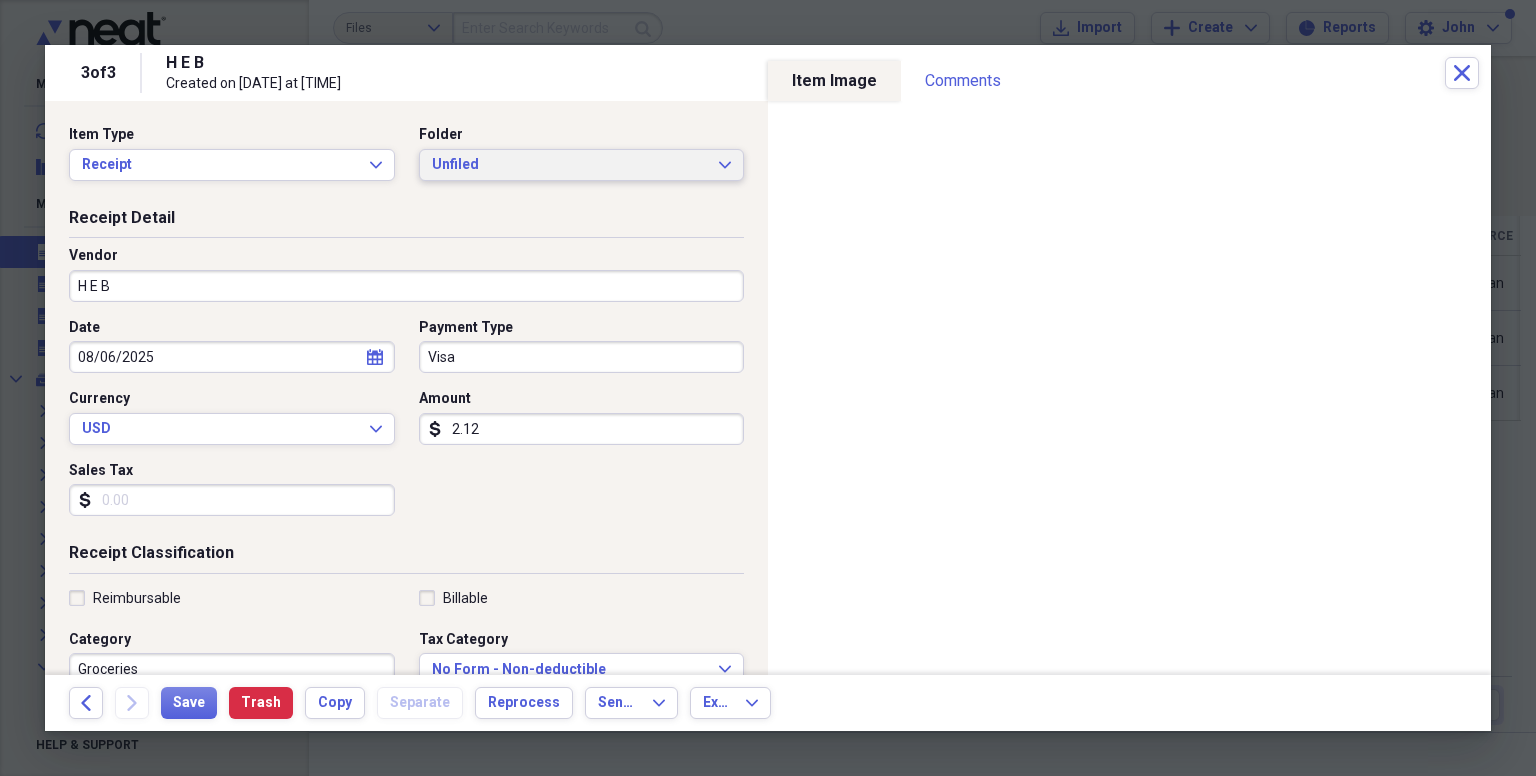 click on "Unfiled" at bounding box center (570, 165) 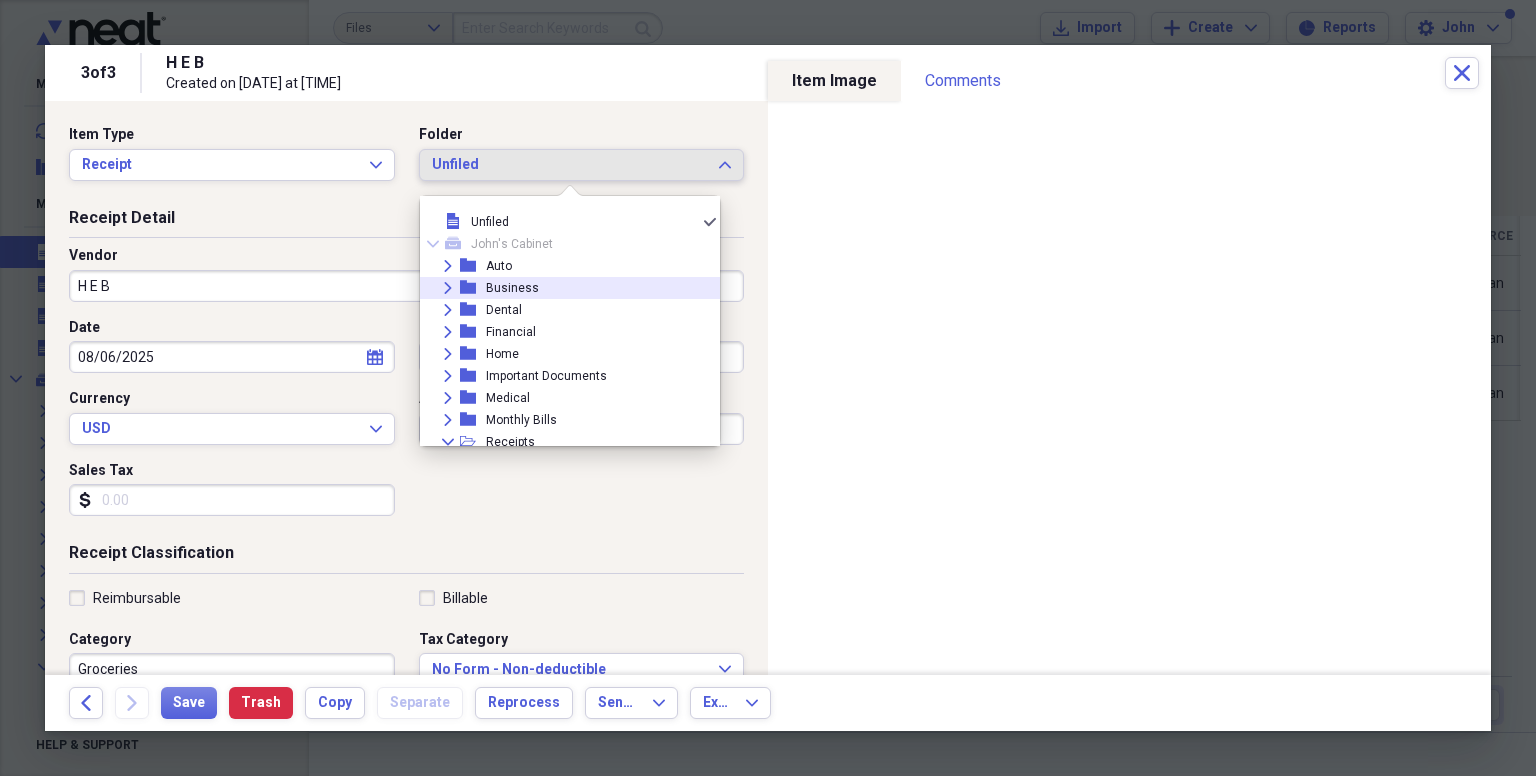 scroll, scrollTop: 270, scrollLeft: 0, axis: vertical 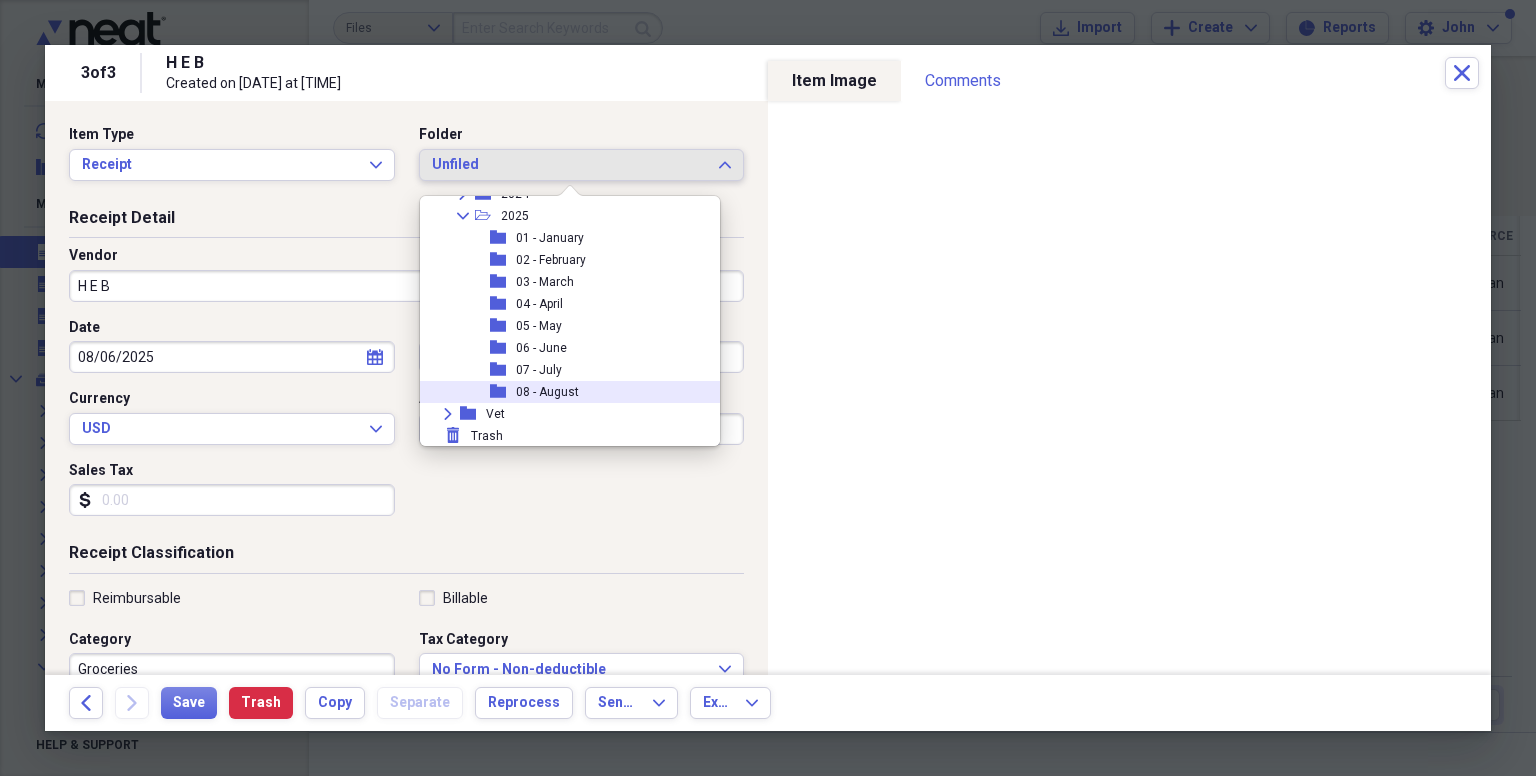 click on "08 - August" at bounding box center [547, 392] 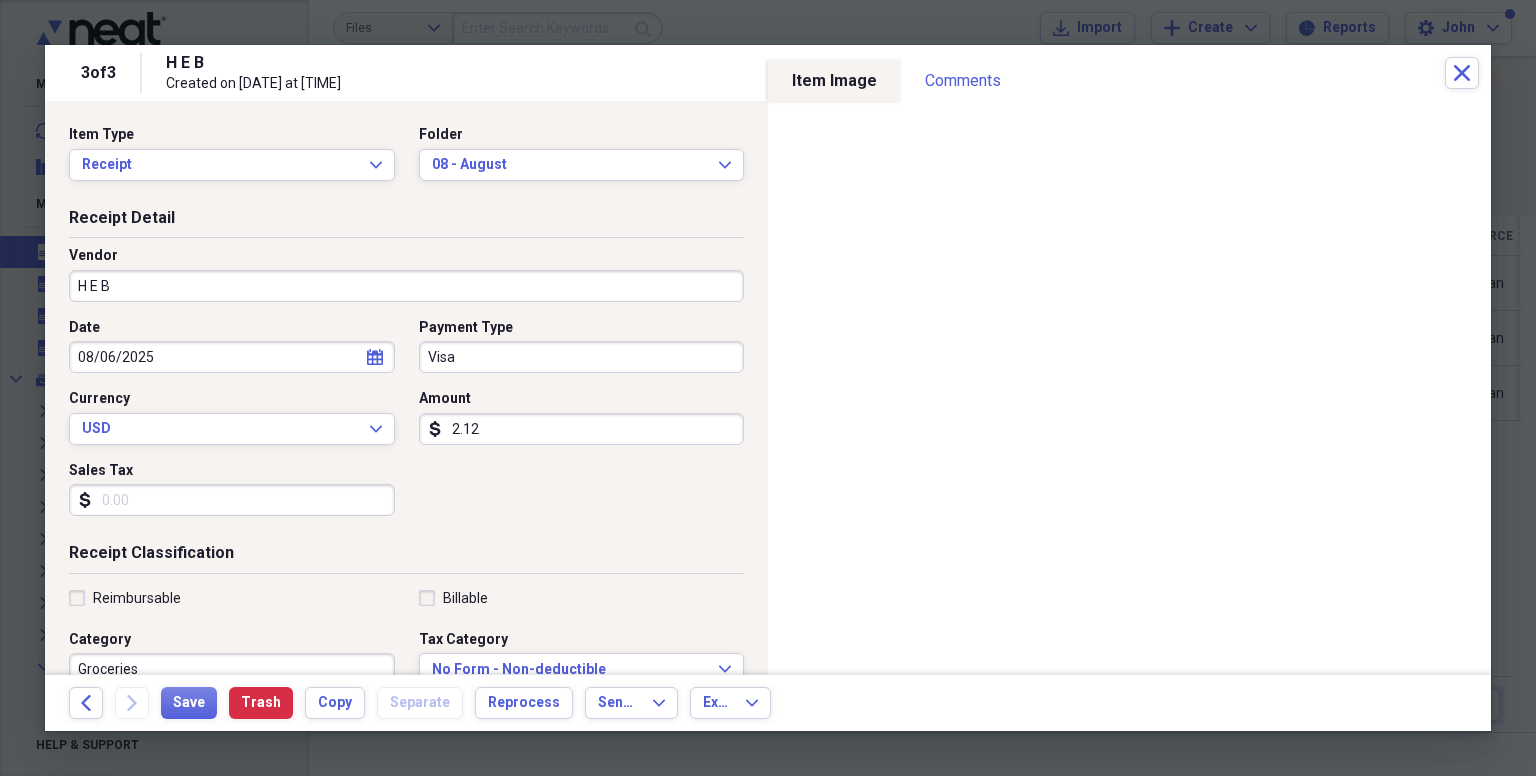 click on "Visa" at bounding box center [582, 357] 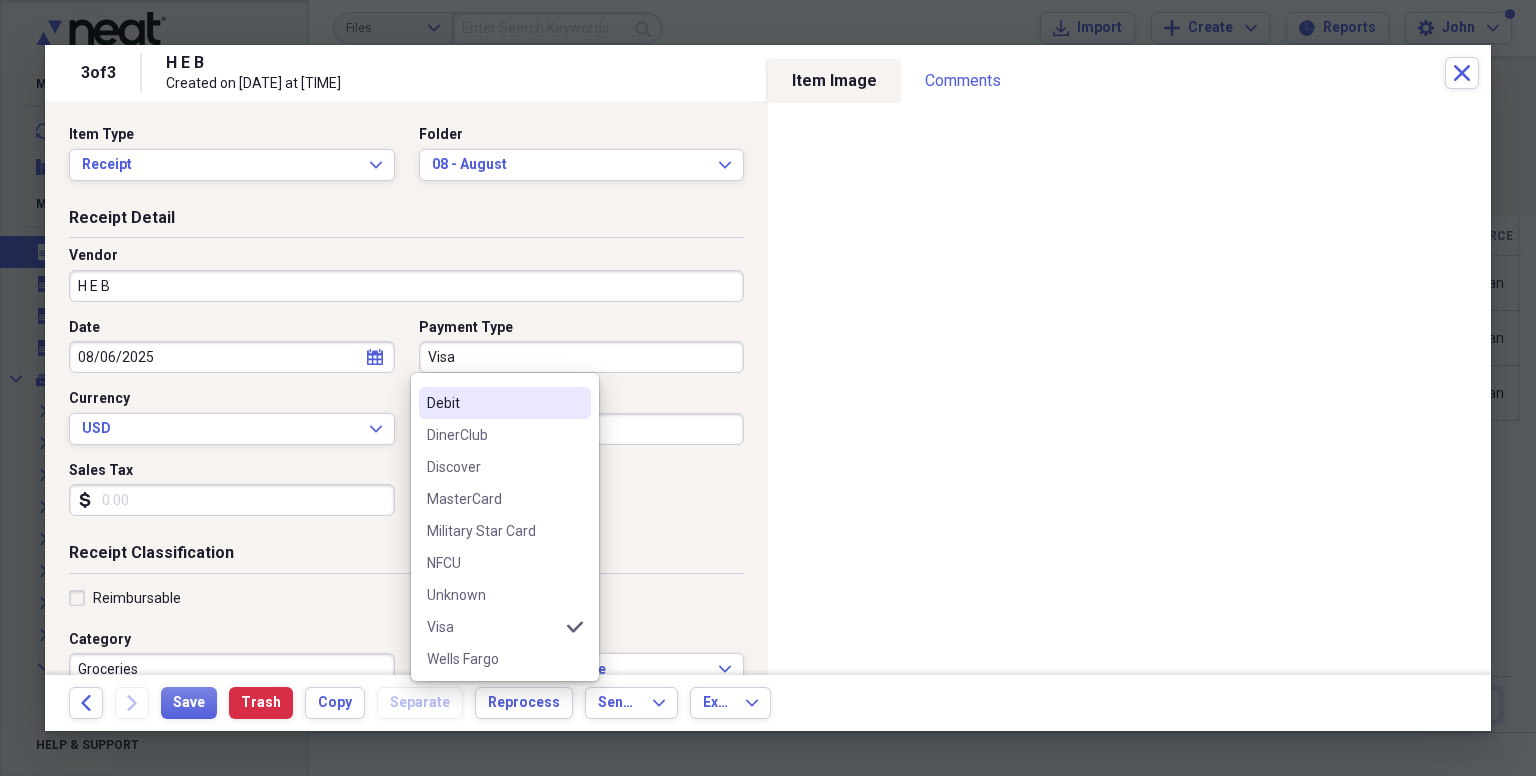 scroll, scrollTop: 156, scrollLeft: 0, axis: vertical 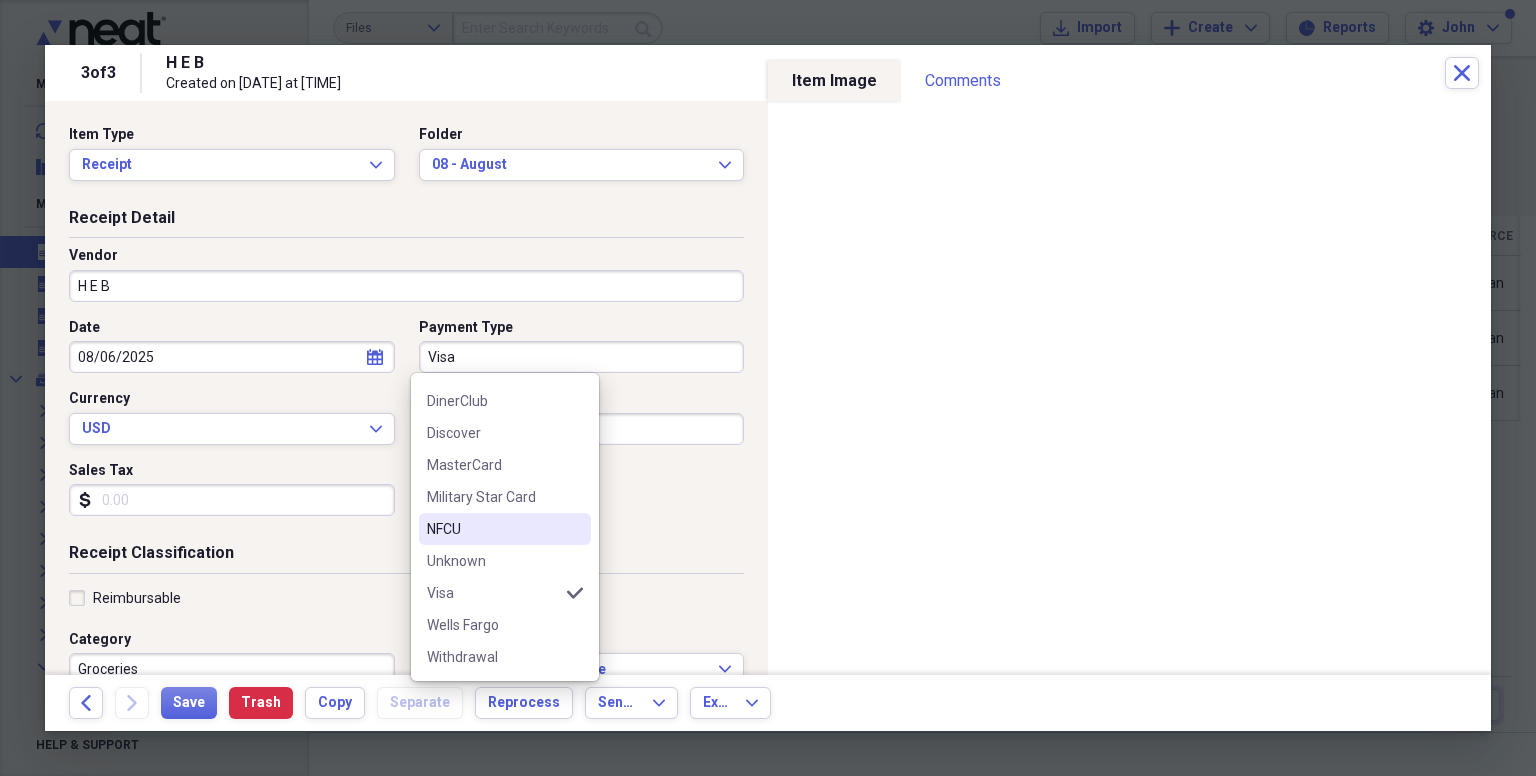click on "NFCU" at bounding box center (493, 529) 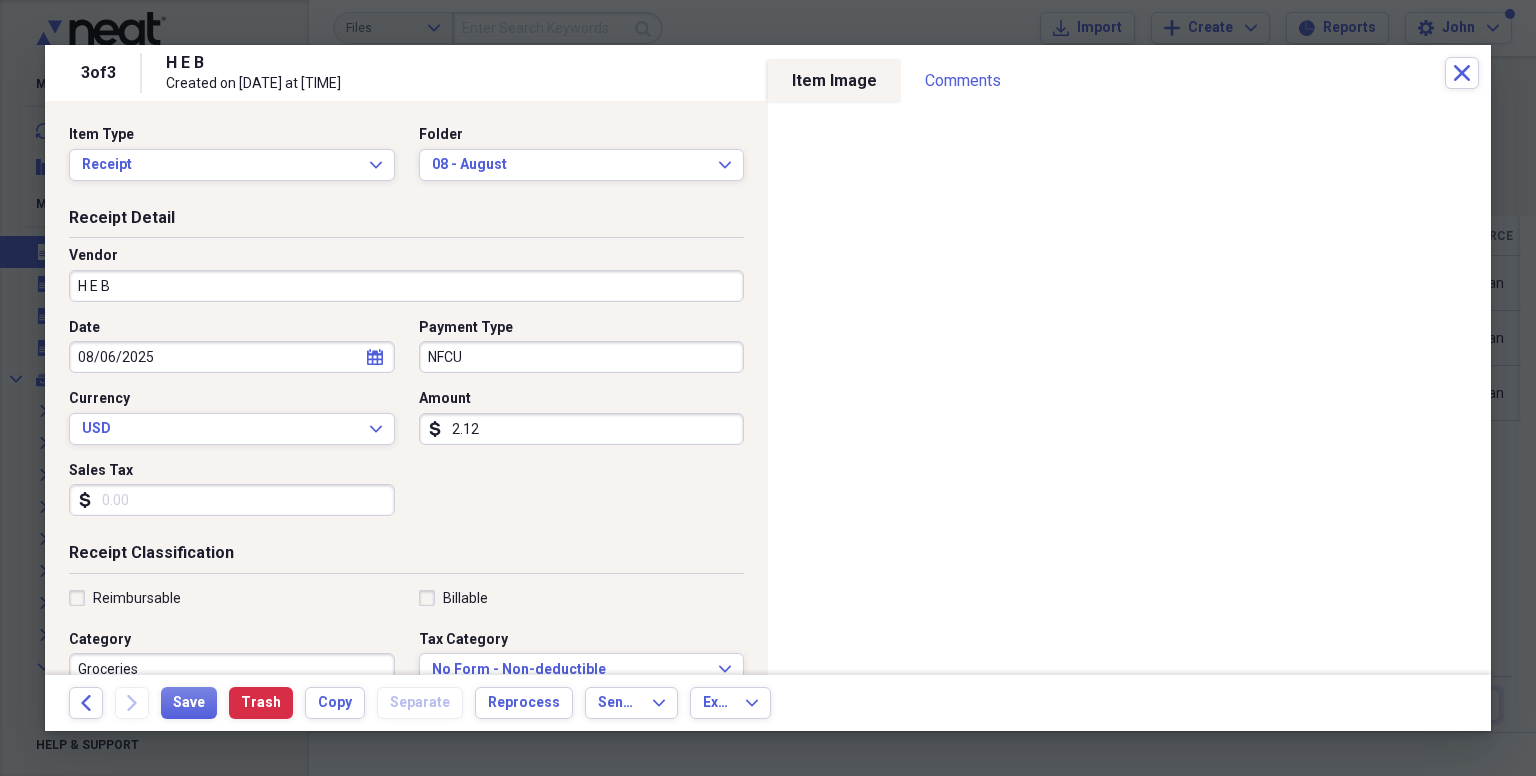 click on "2.12" at bounding box center [582, 429] 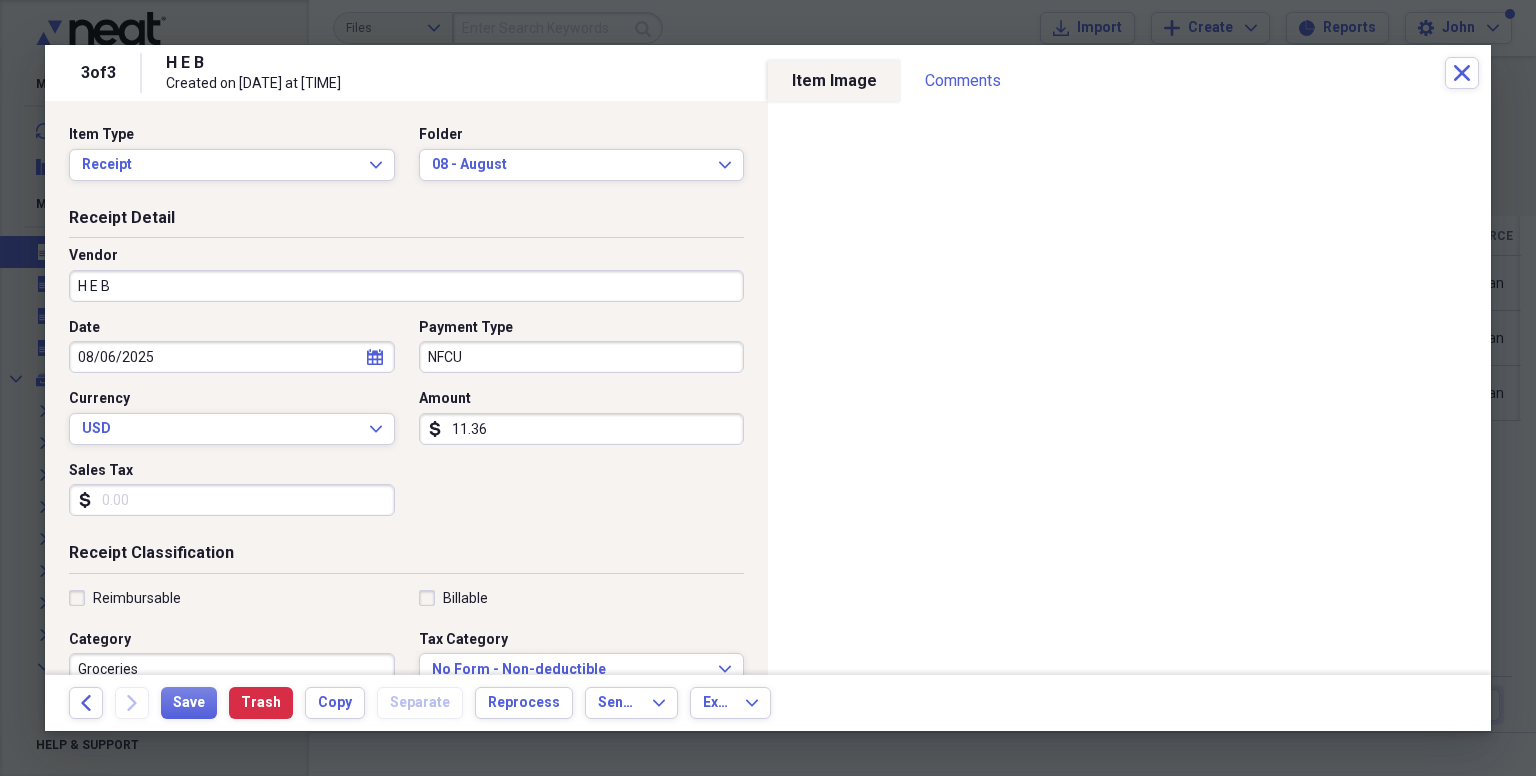 type on "11.36" 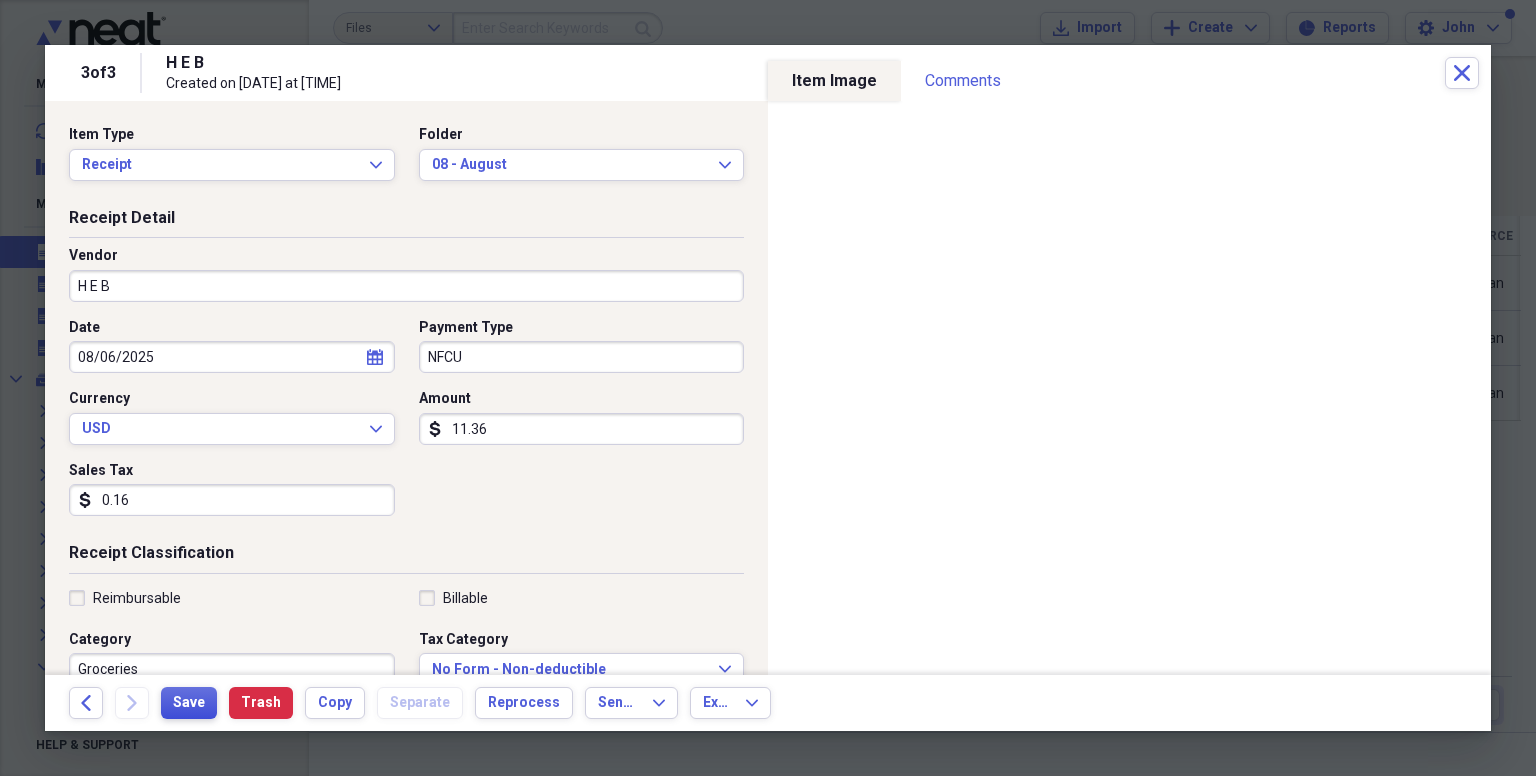 type on "0.16" 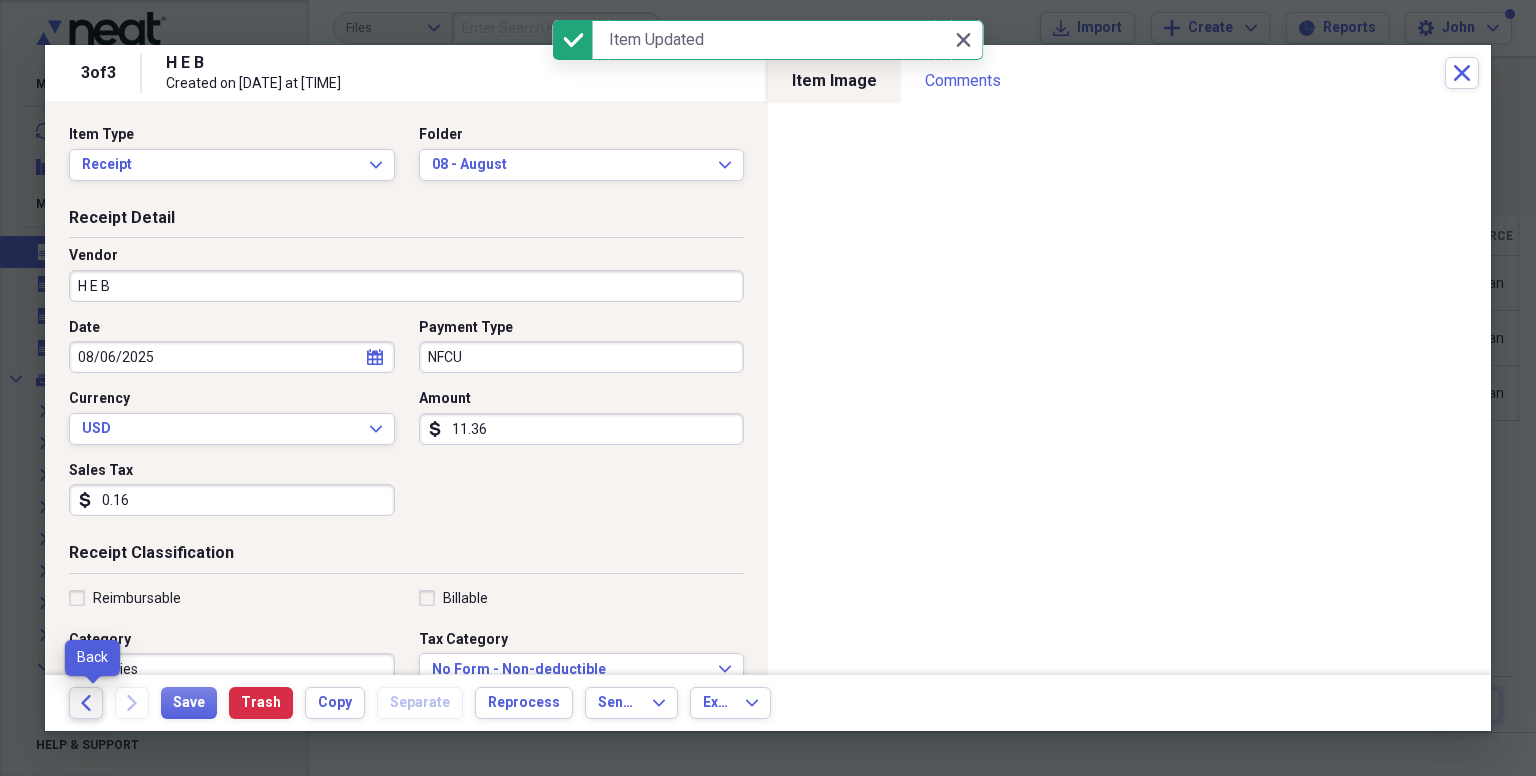click on "Back" 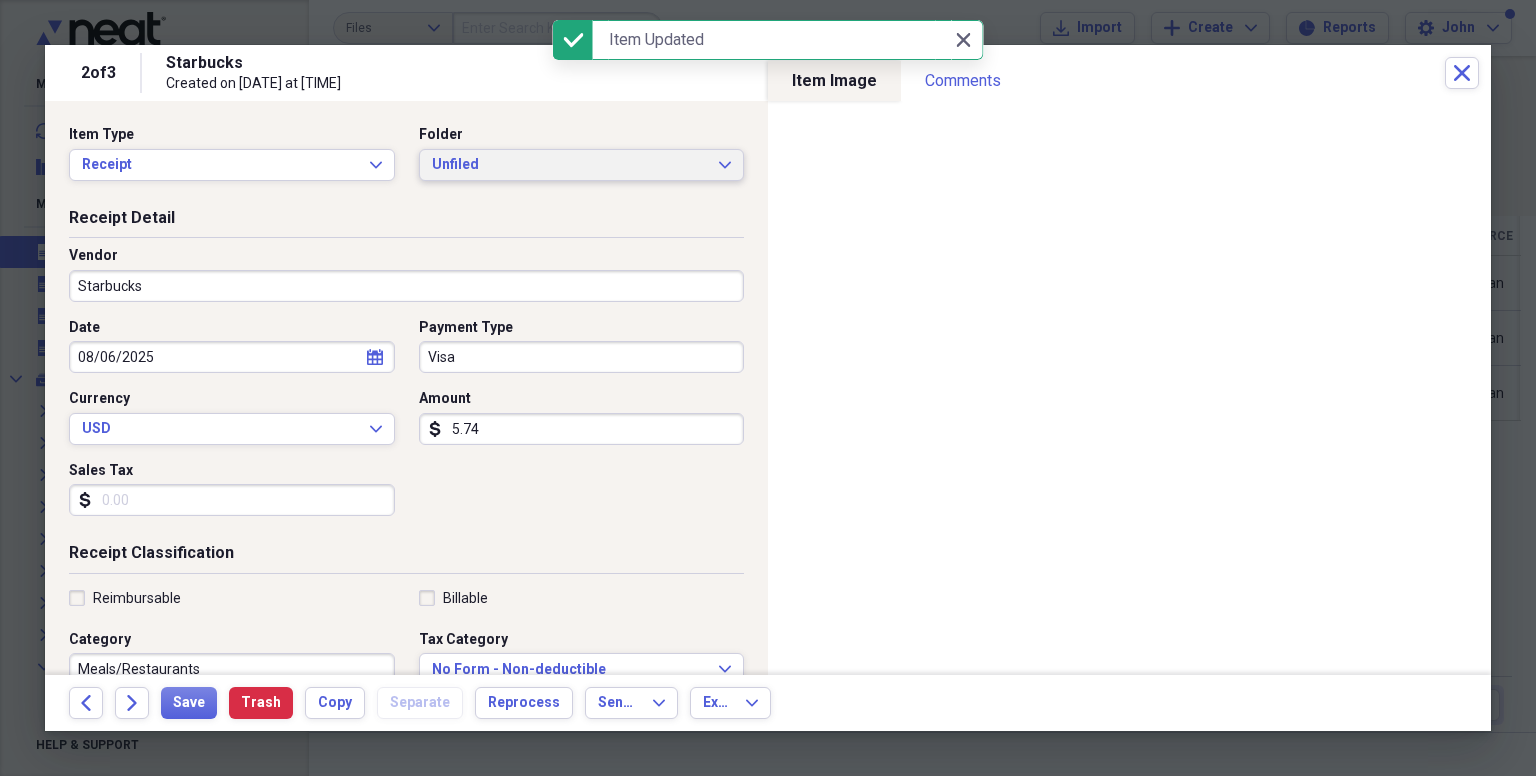 click on "Unfiled Expand" at bounding box center [582, 165] 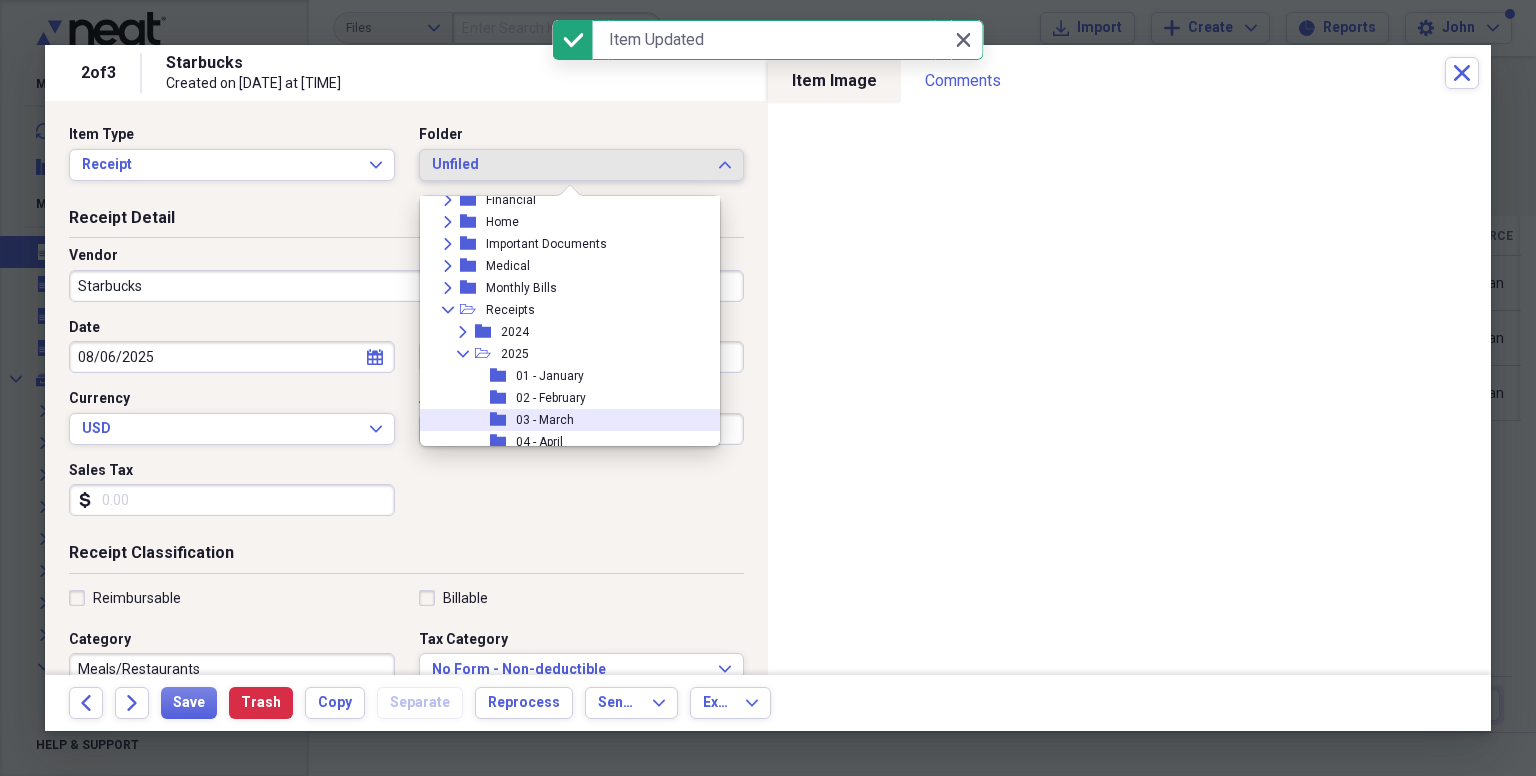 scroll, scrollTop: 270, scrollLeft: 0, axis: vertical 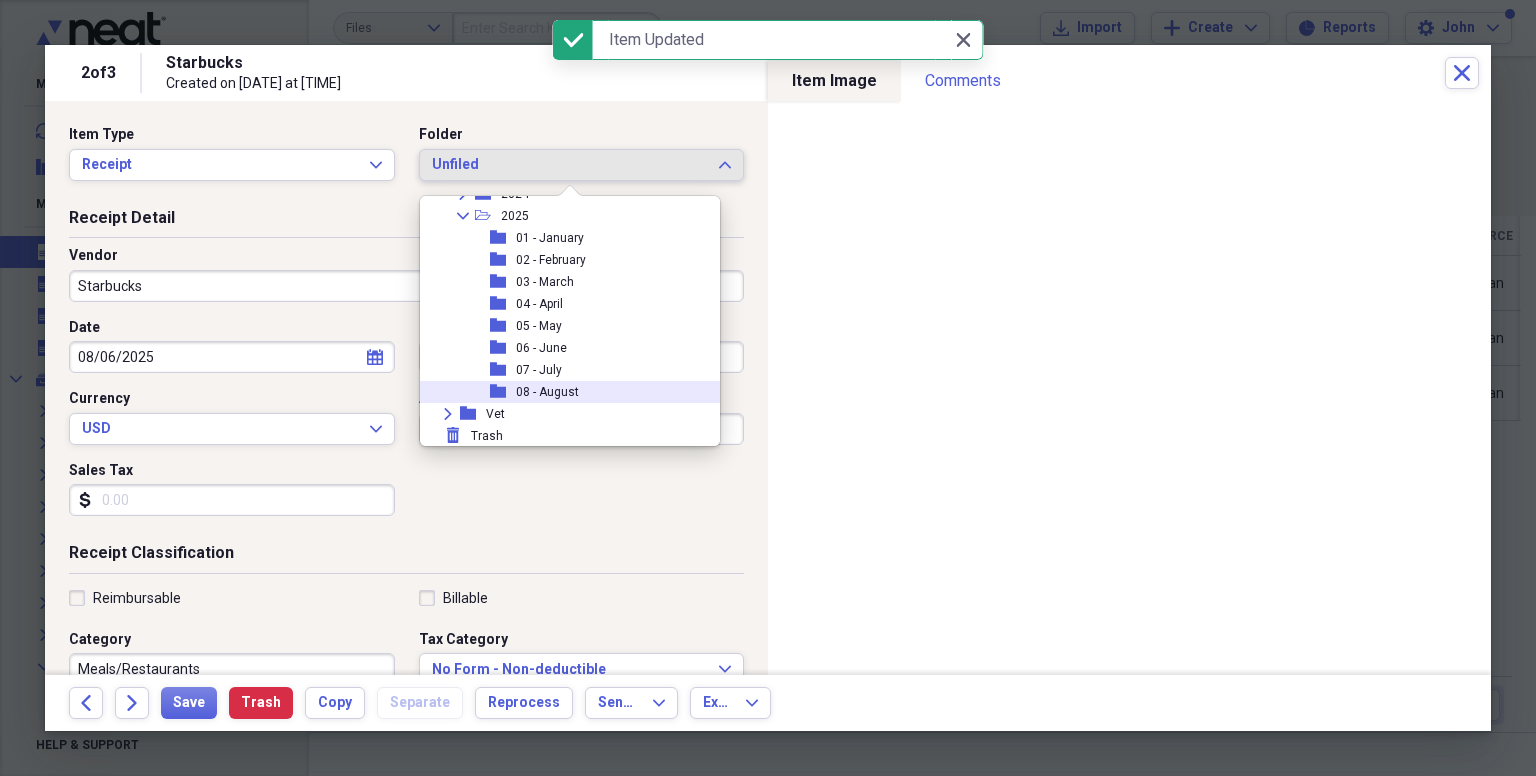 click on "08 - August" at bounding box center [547, 392] 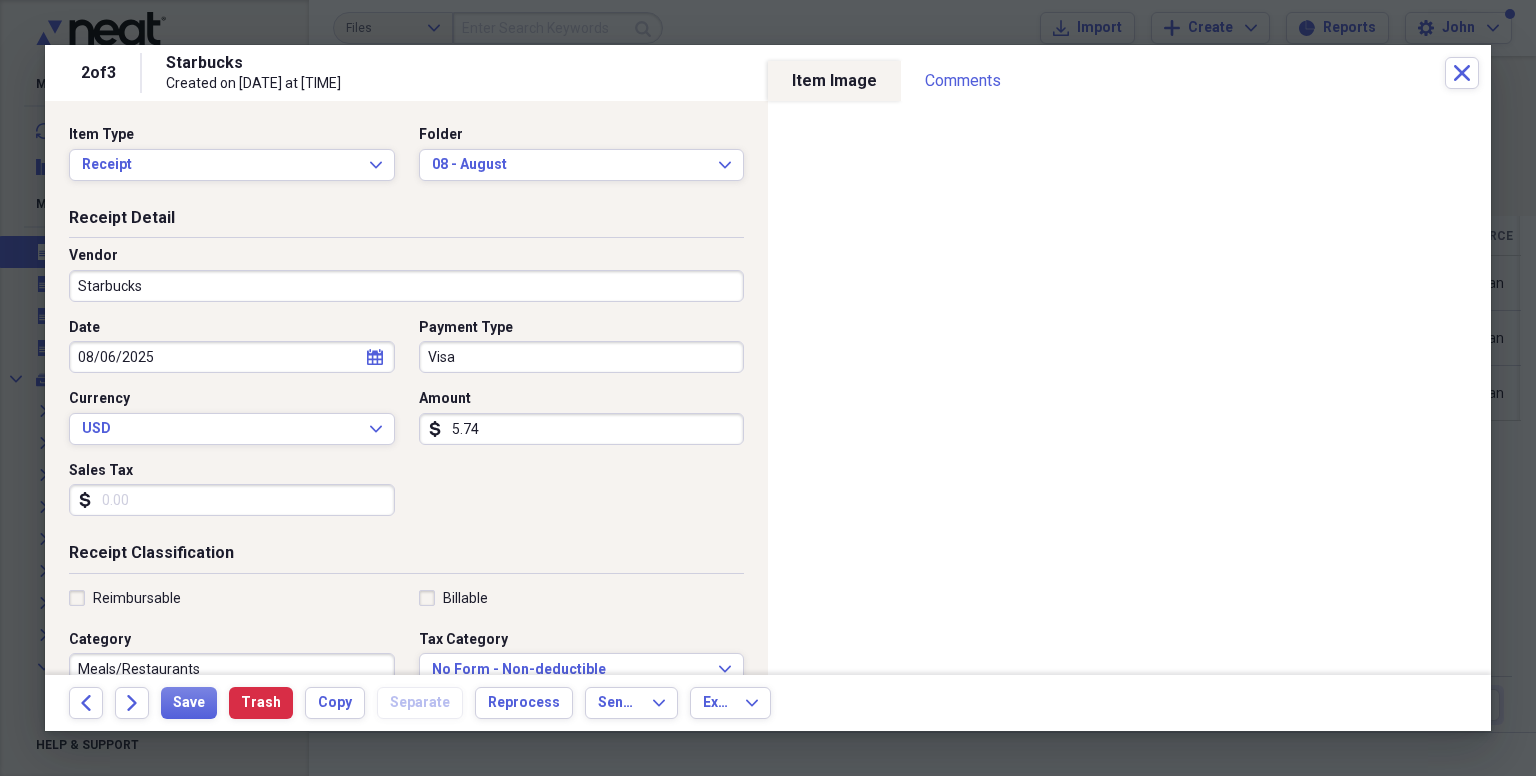 click on "Visa" at bounding box center [582, 357] 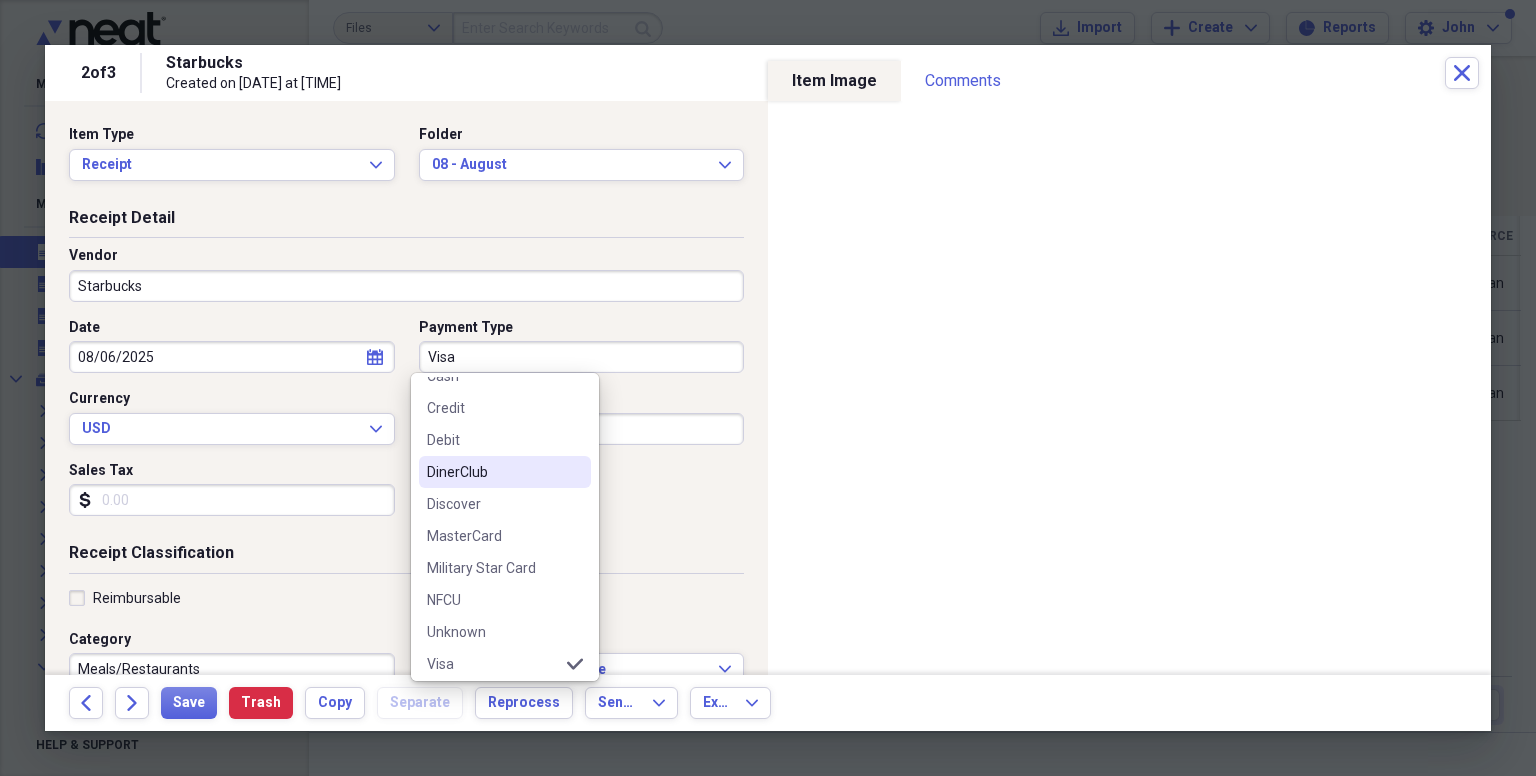 scroll, scrollTop: 156, scrollLeft: 0, axis: vertical 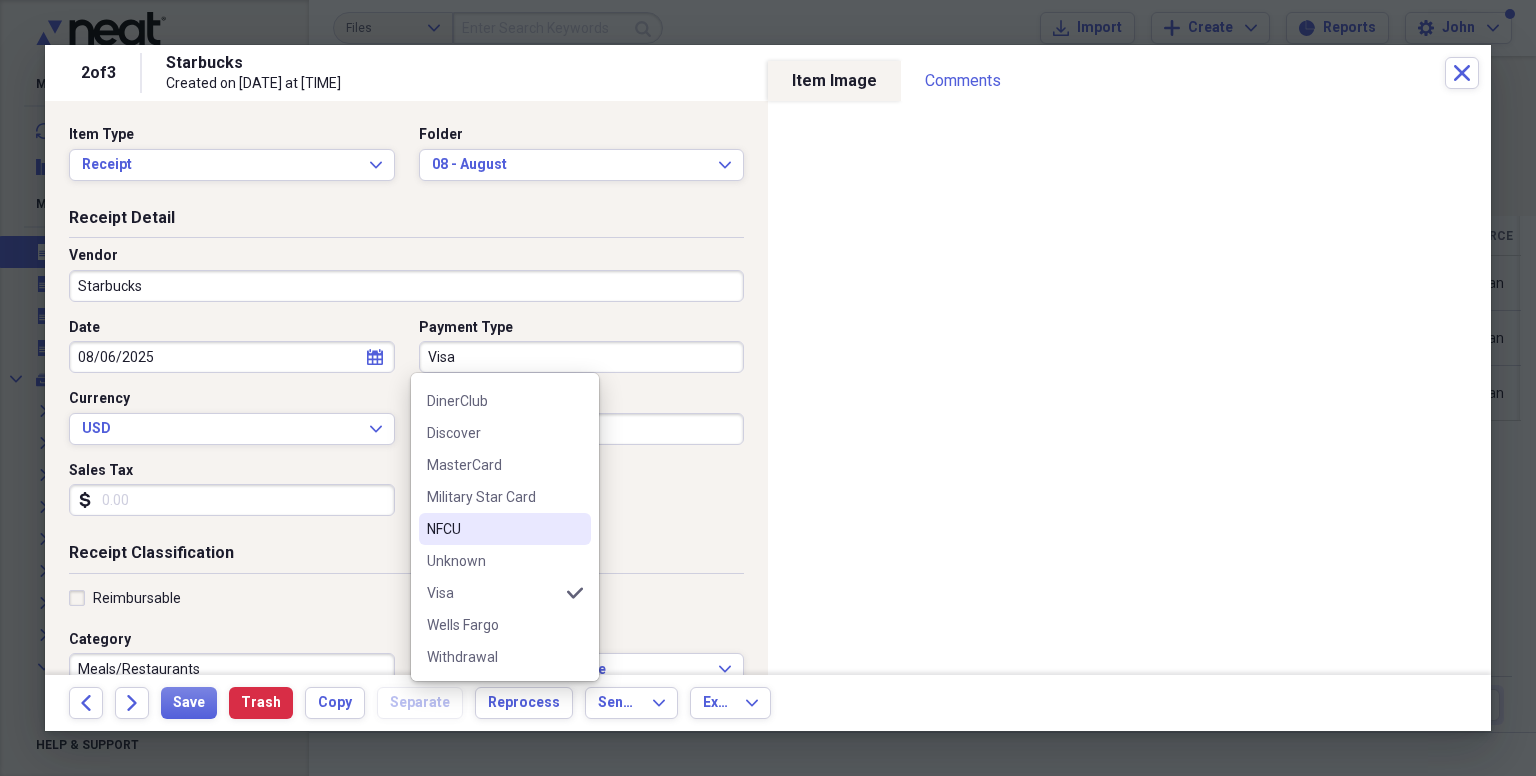 click on "NFCU" at bounding box center [493, 529] 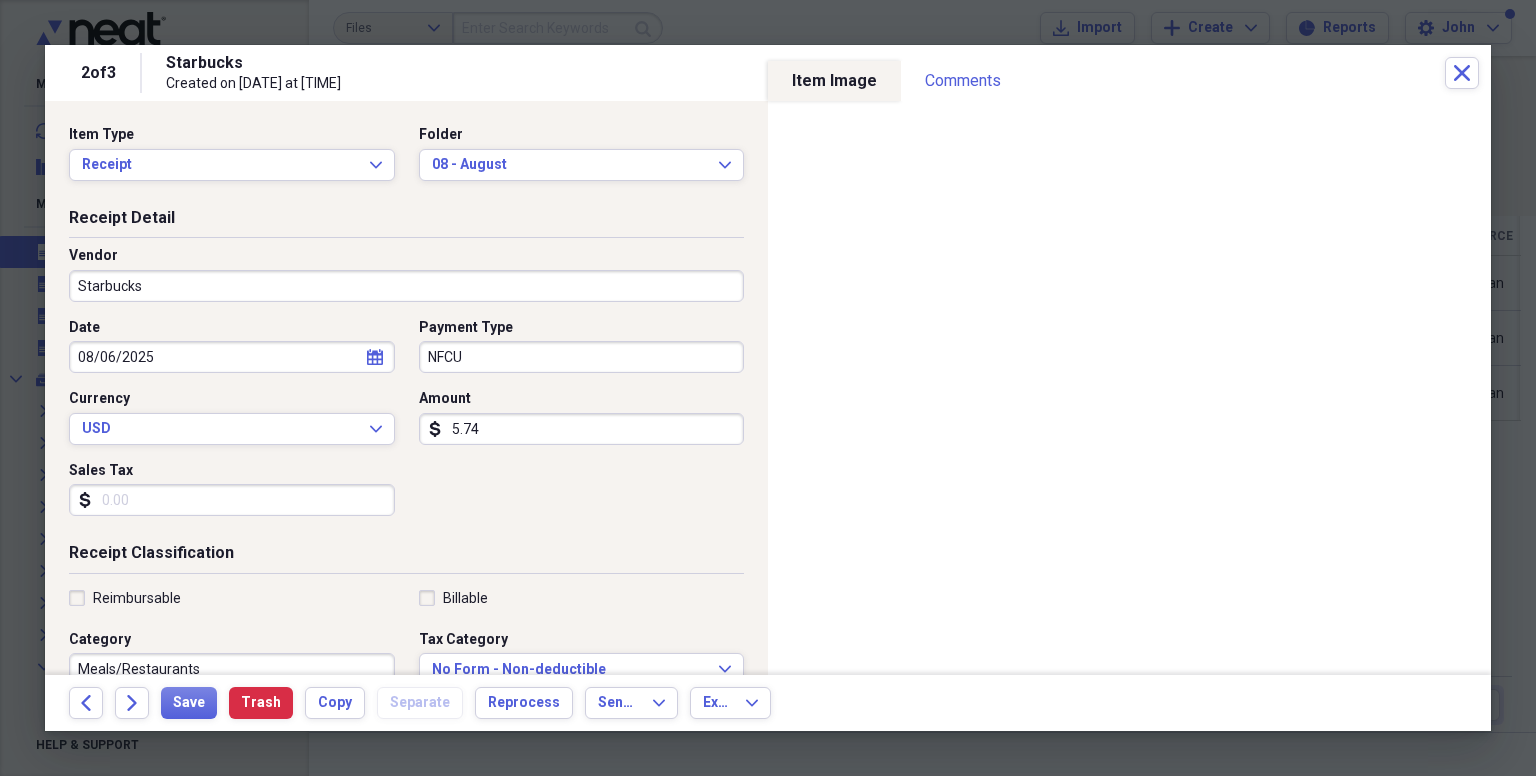 click on "Sales Tax" at bounding box center (232, 500) 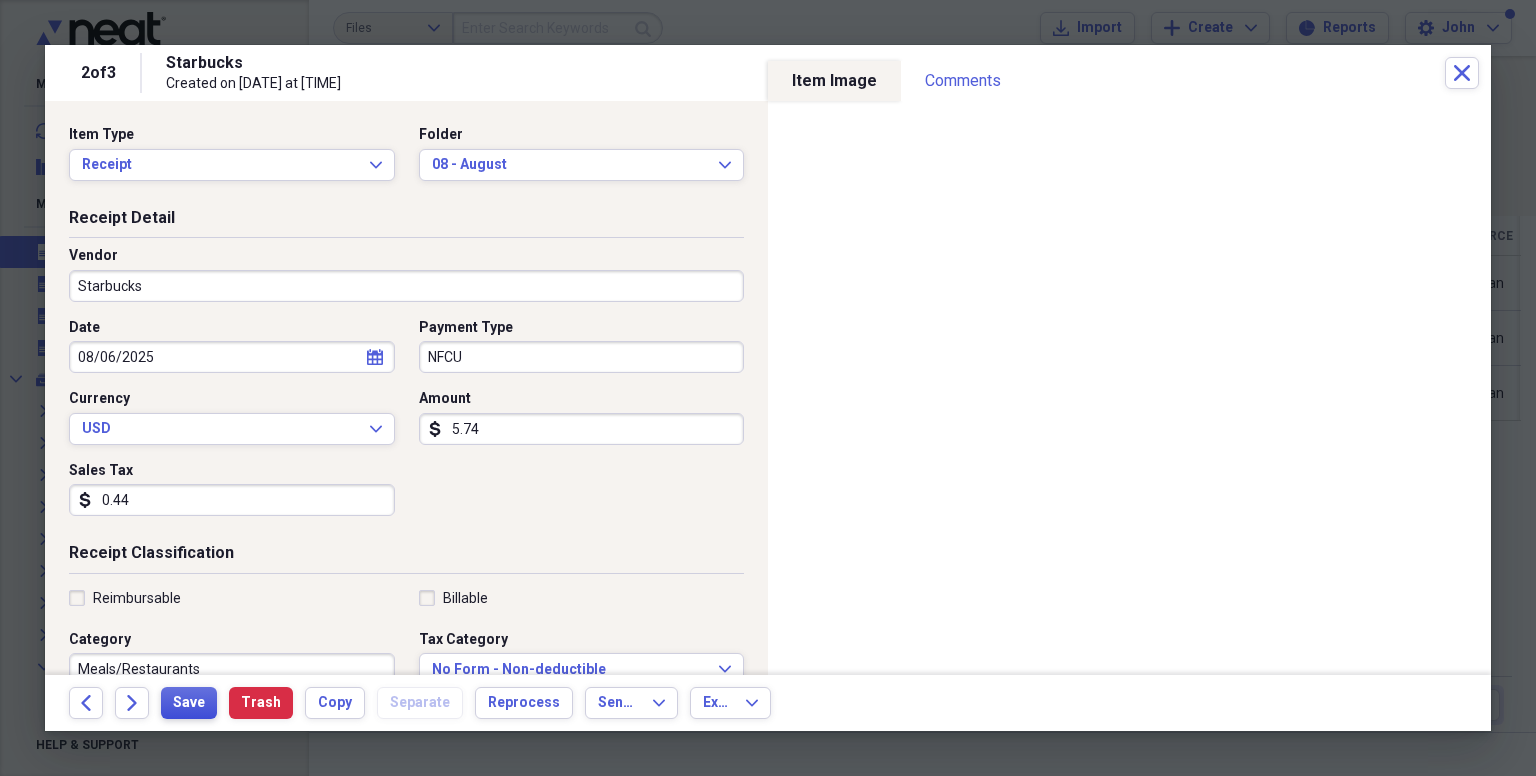 type on "0.44" 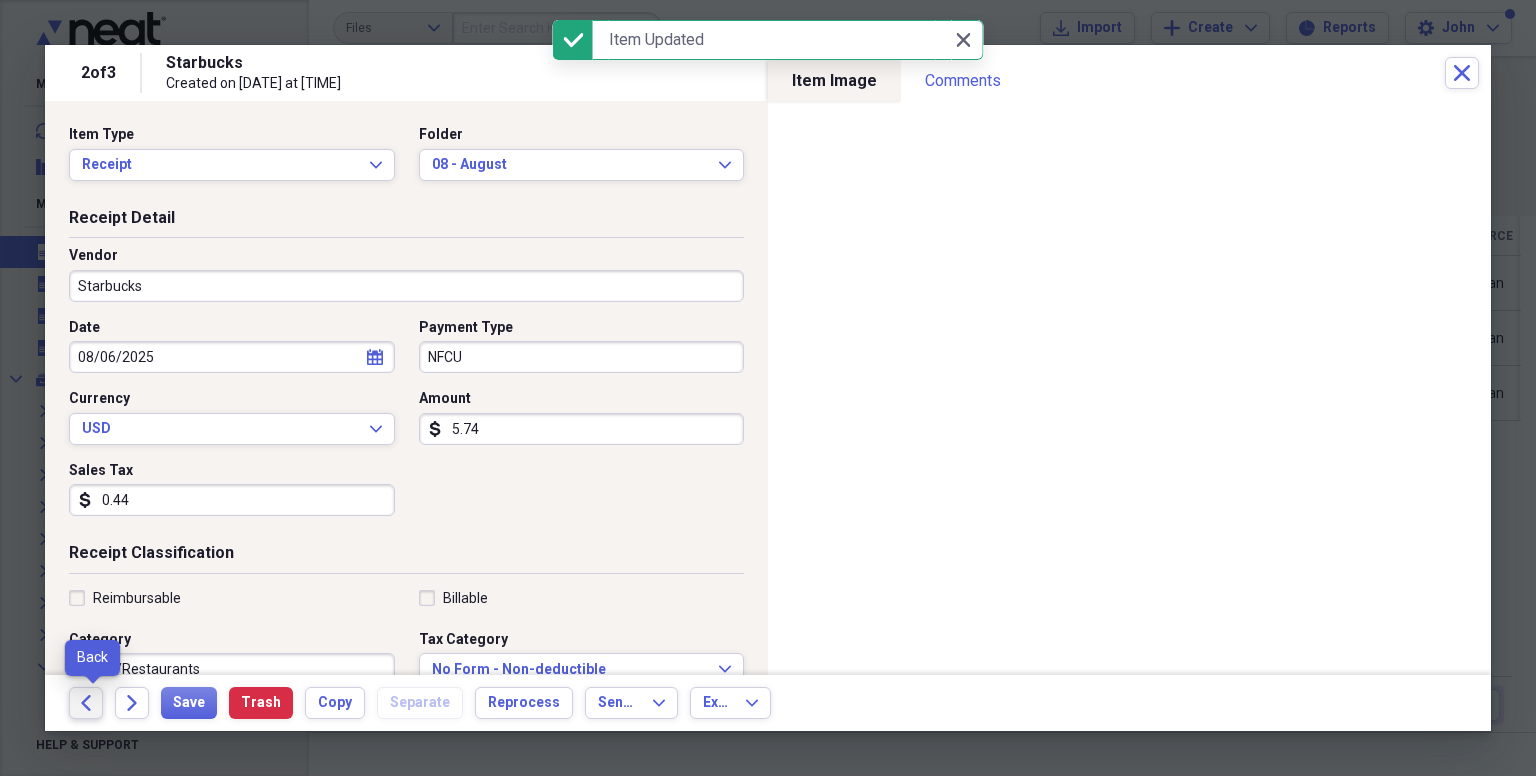 click on "Back" 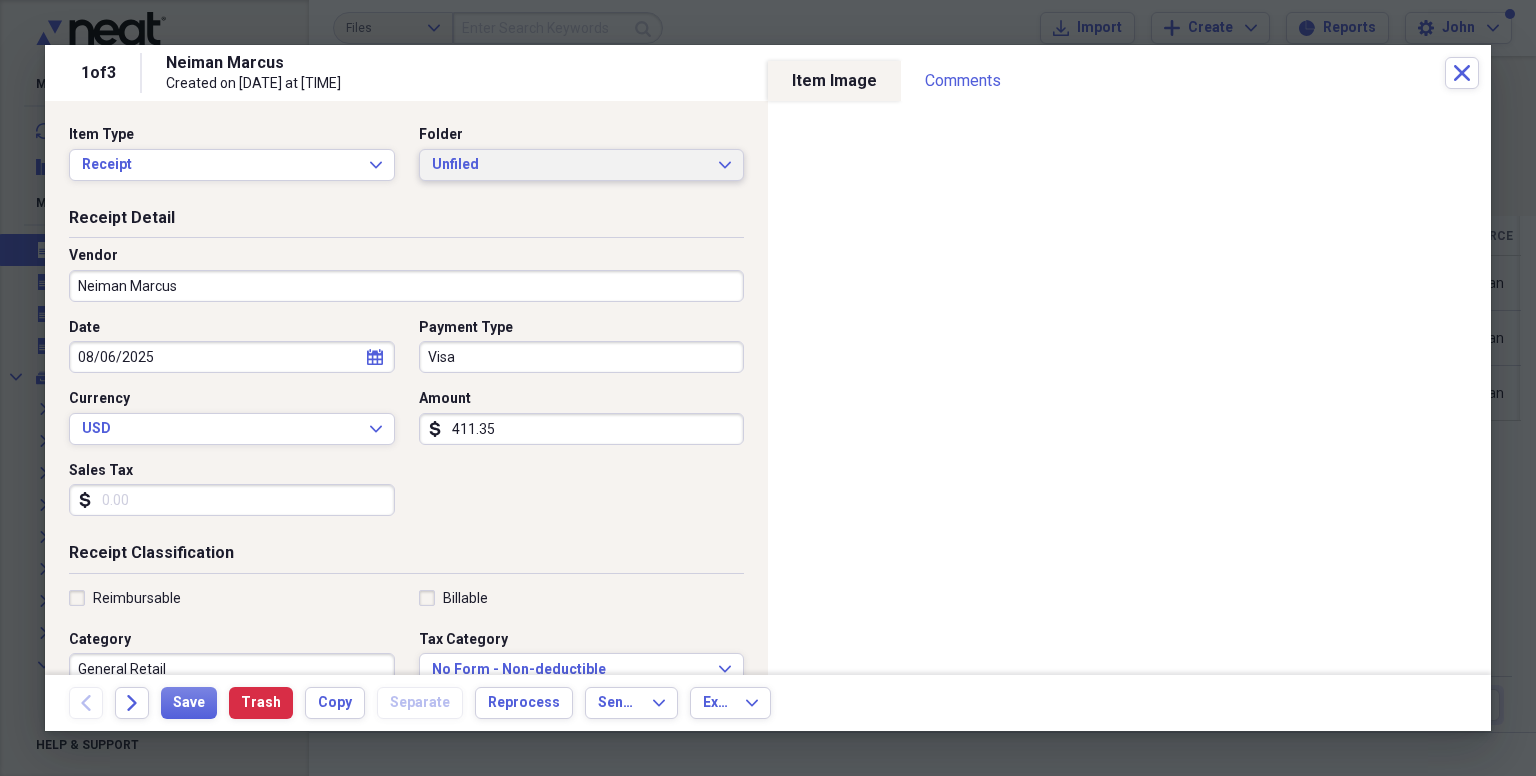 click on "Unfiled" at bounding box center (570, 165) 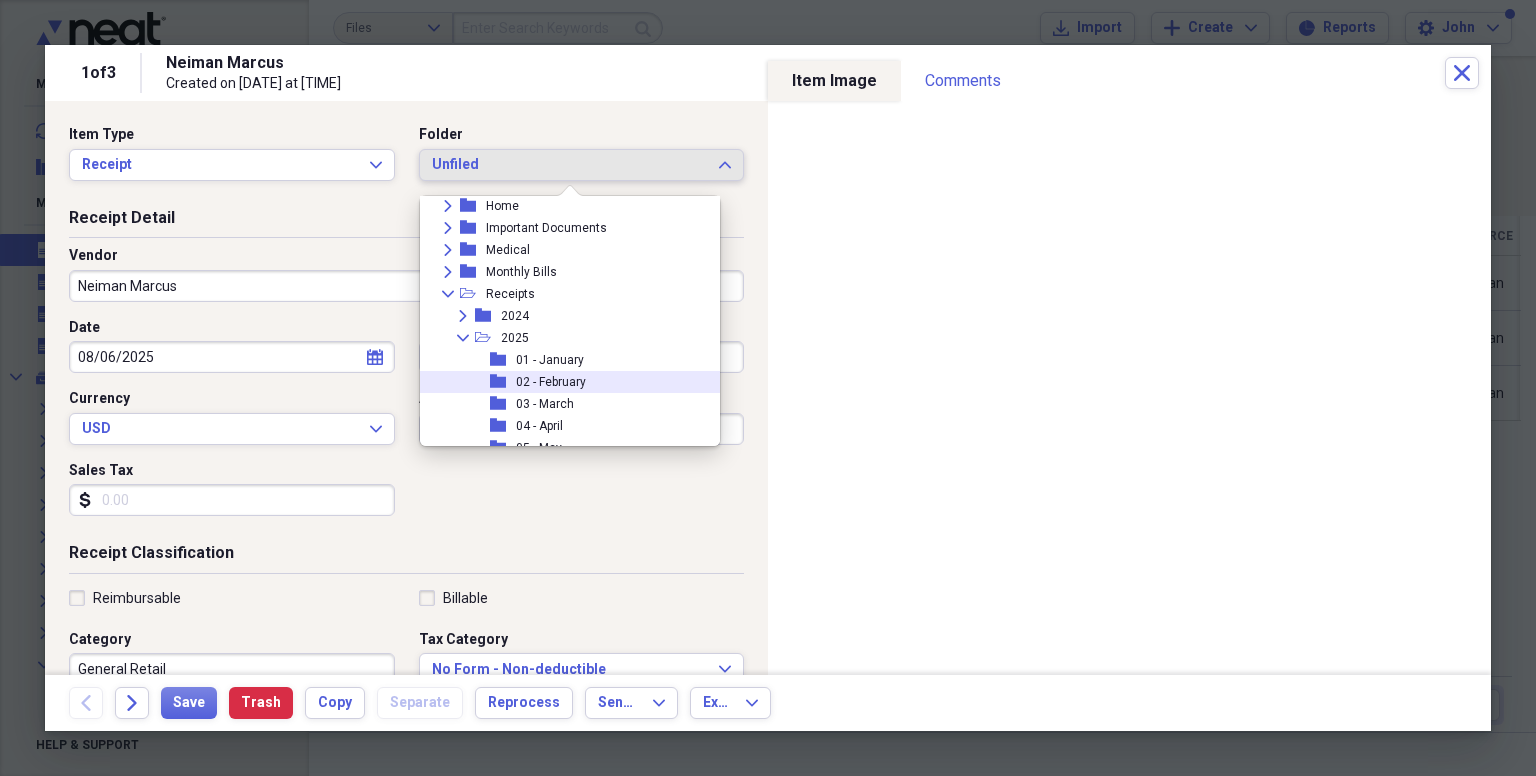 scroll, scrollTop: 270, scrollLeft: 0, axis: vertical 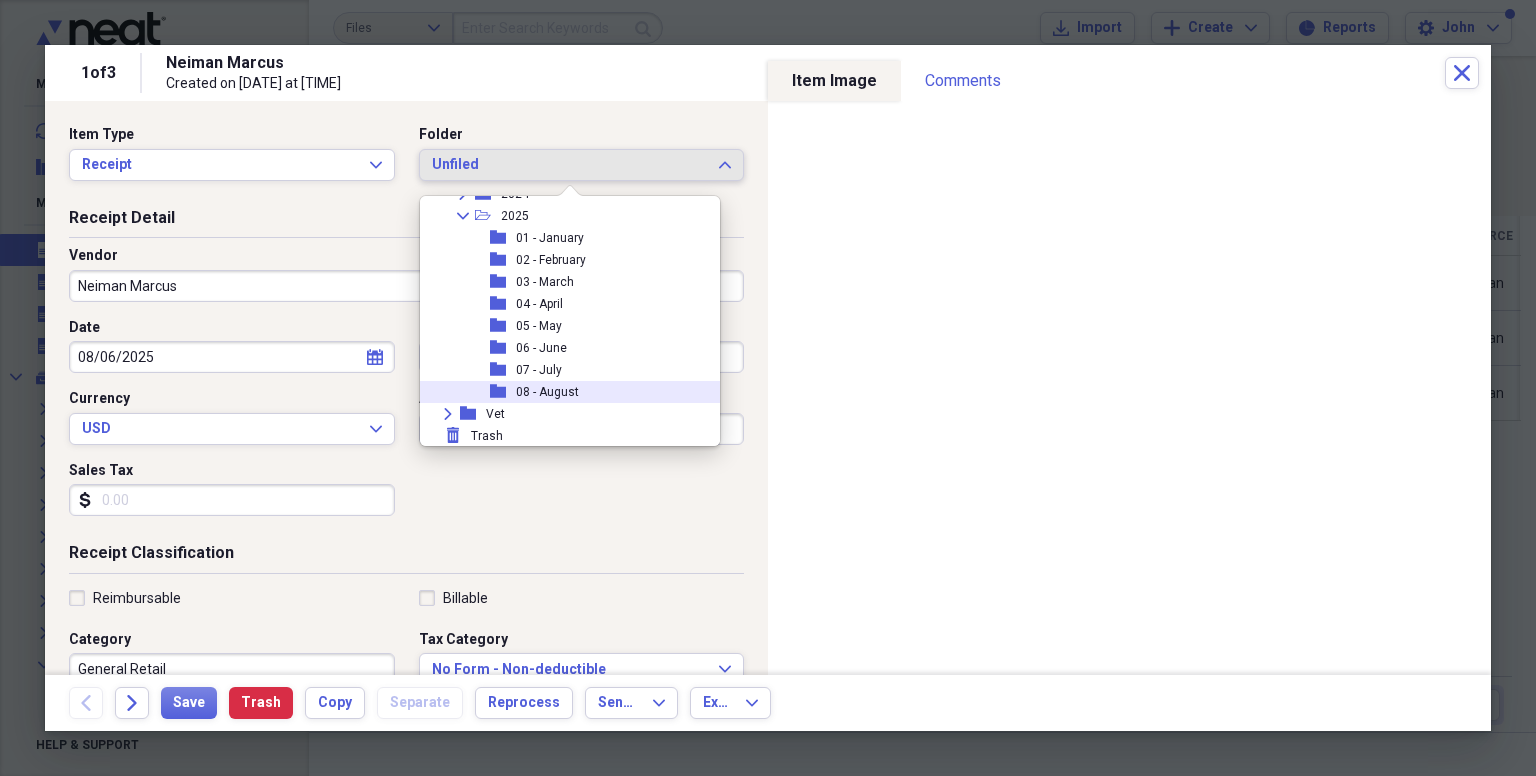 click on "08 - August" at bounding box center [547, 392] 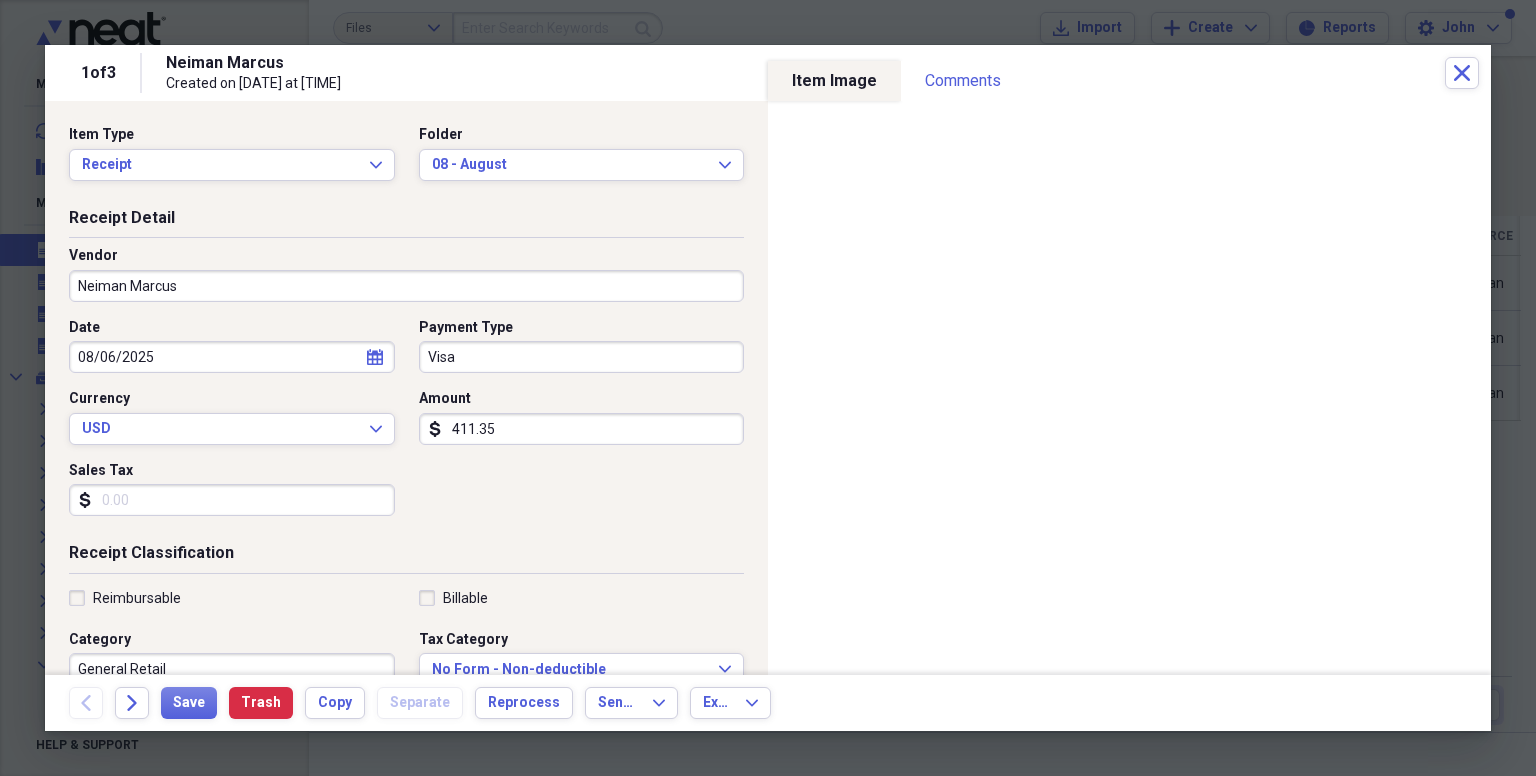 click on "Visa" at bounding box center (582, 357) 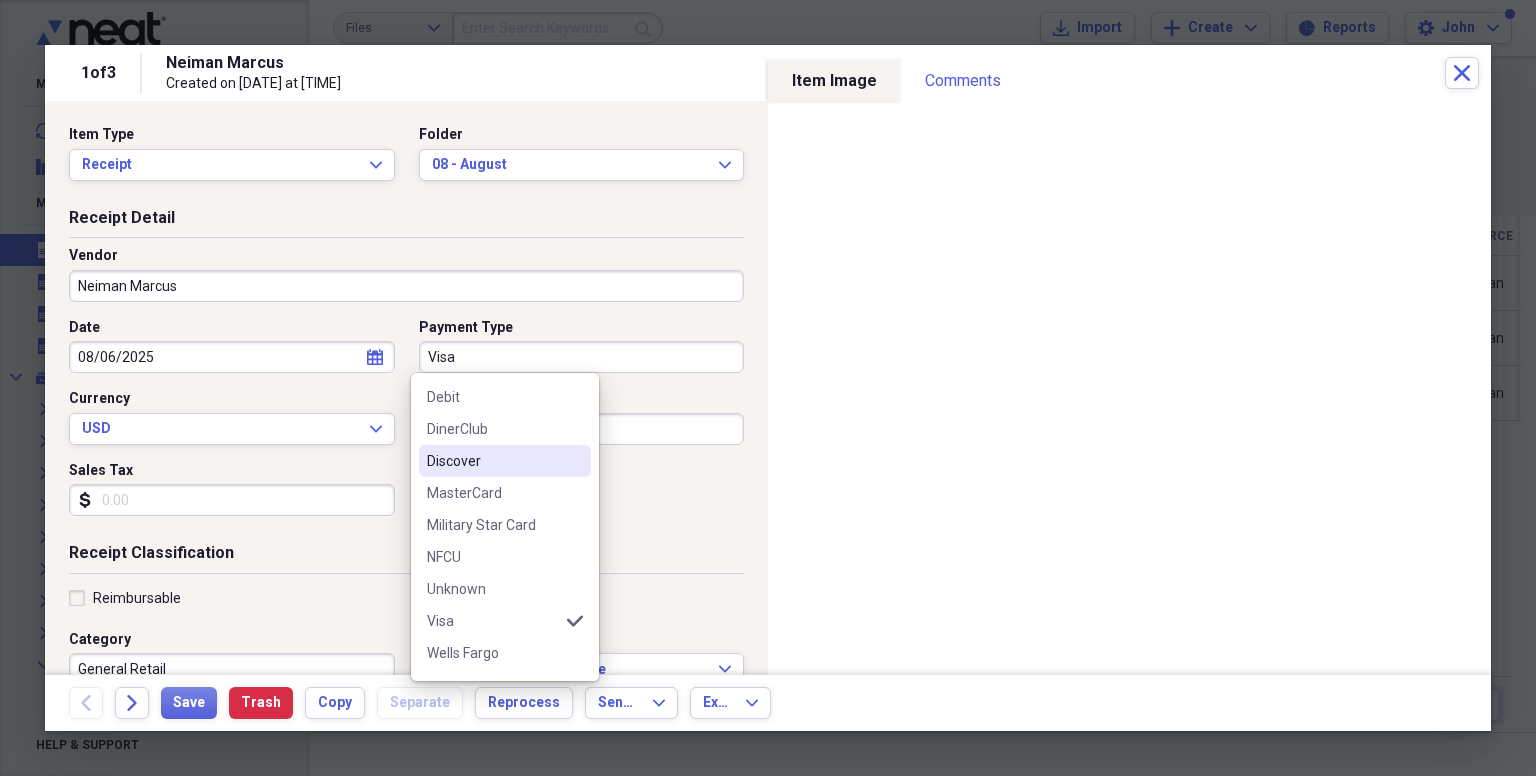 scroll, scrollTop: 156, scrollLeft: 0, axis: vertical 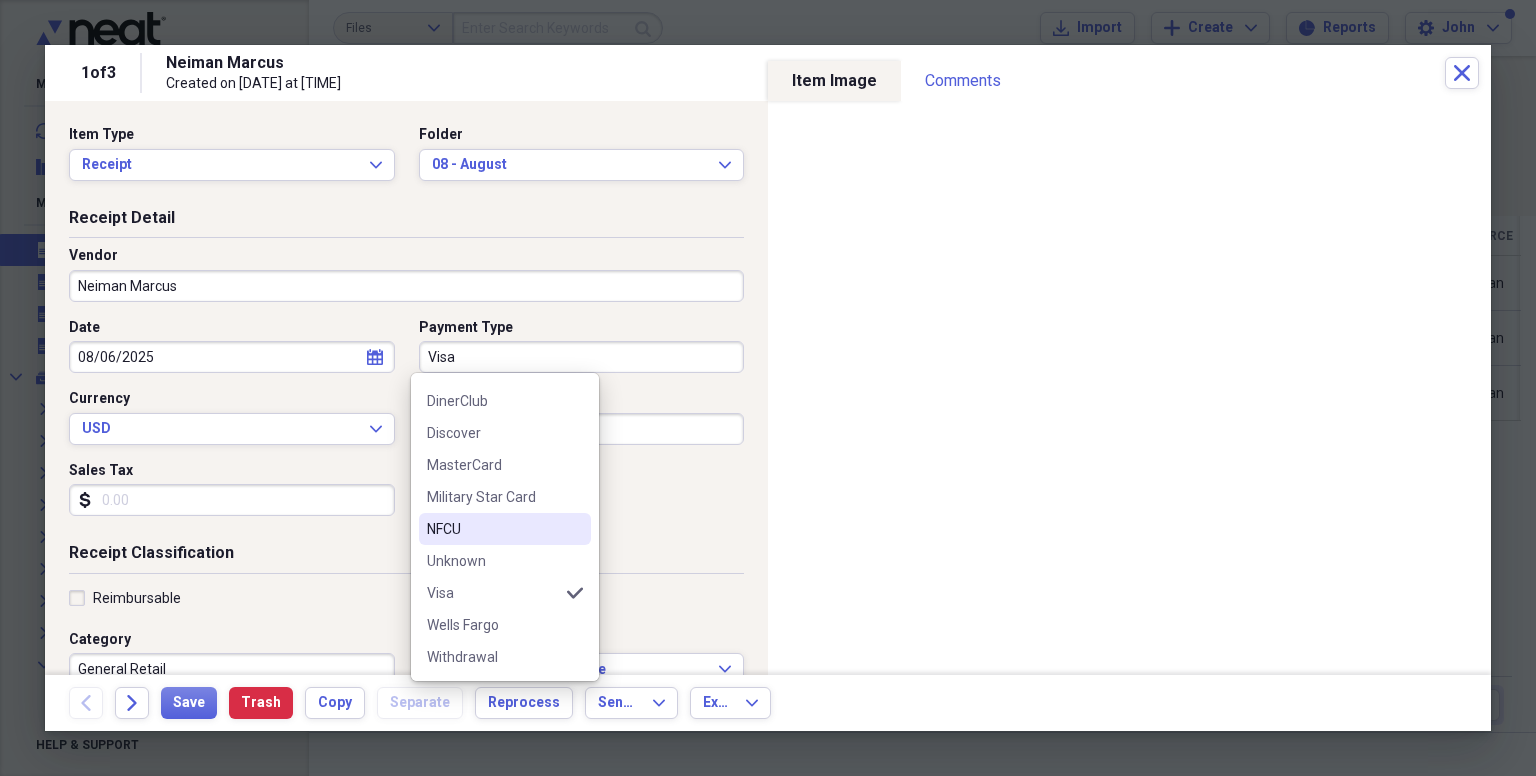 click on "NFCU" at bounding box center (493, 529) 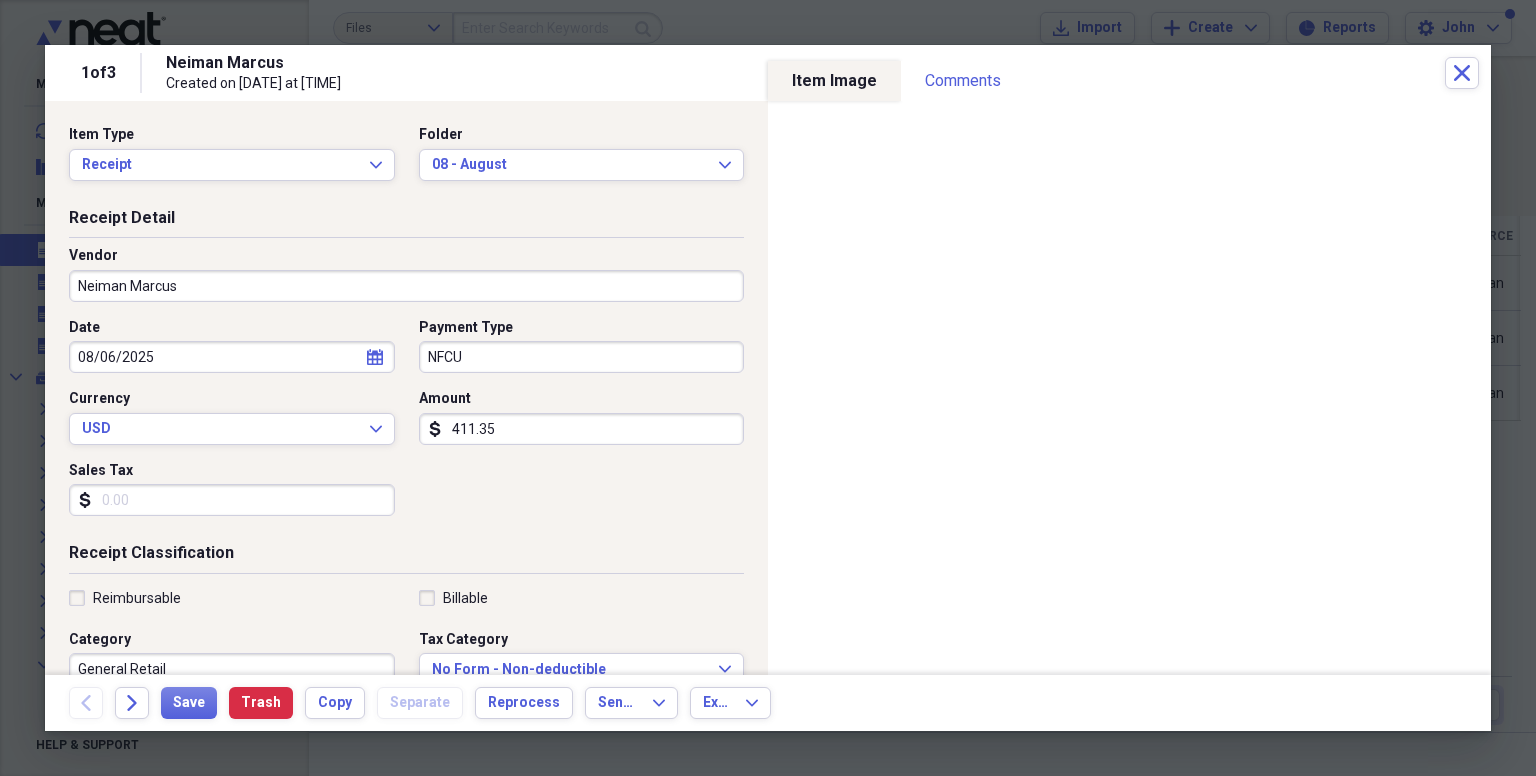 click on "Sales Tax" at bounding box center (232, 500) 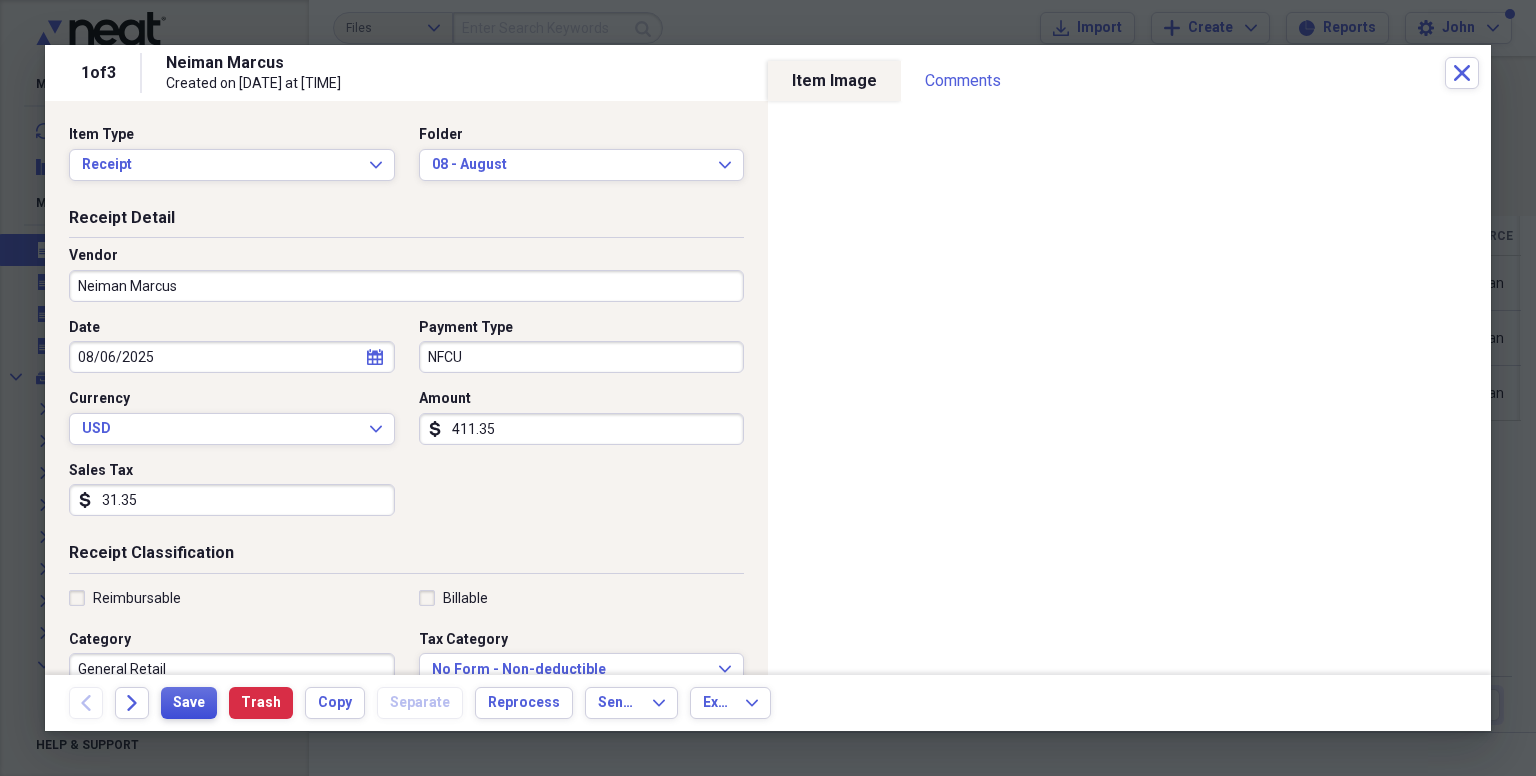 type on "31.35" 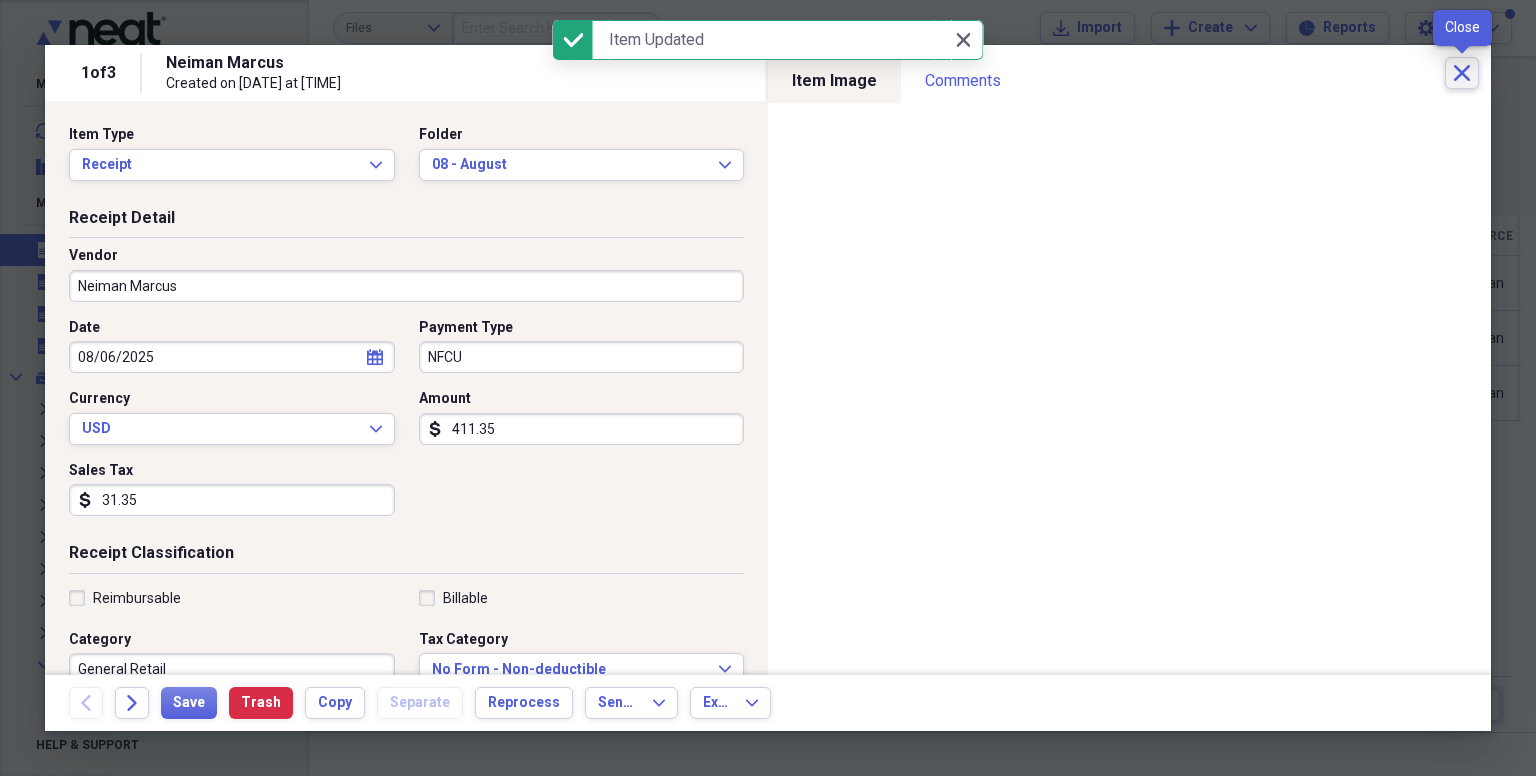 click on "Close" at bounding box center (1462, 73) 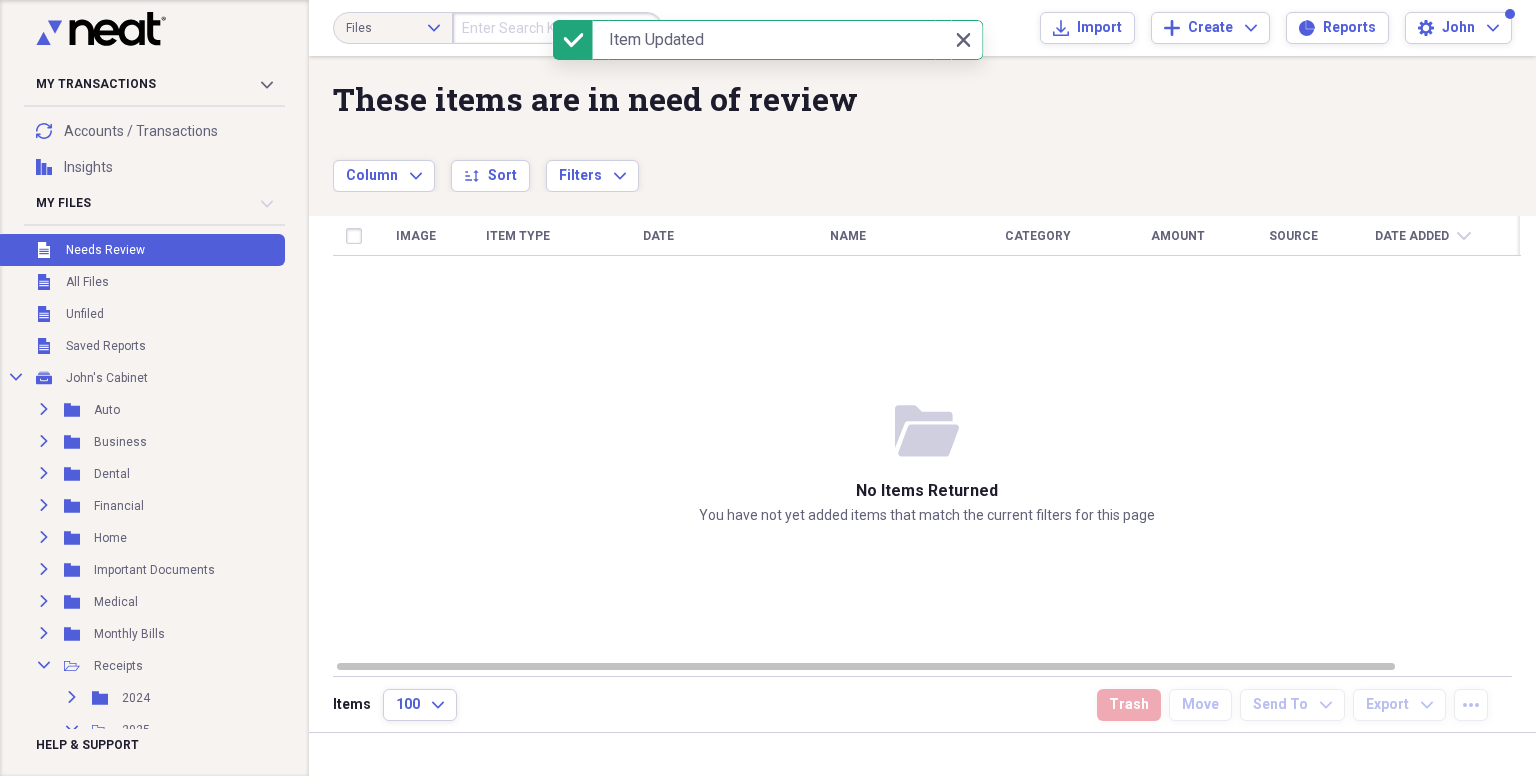 scroll, scrollTop: 334, scrollLeft: 0, axis: vertical 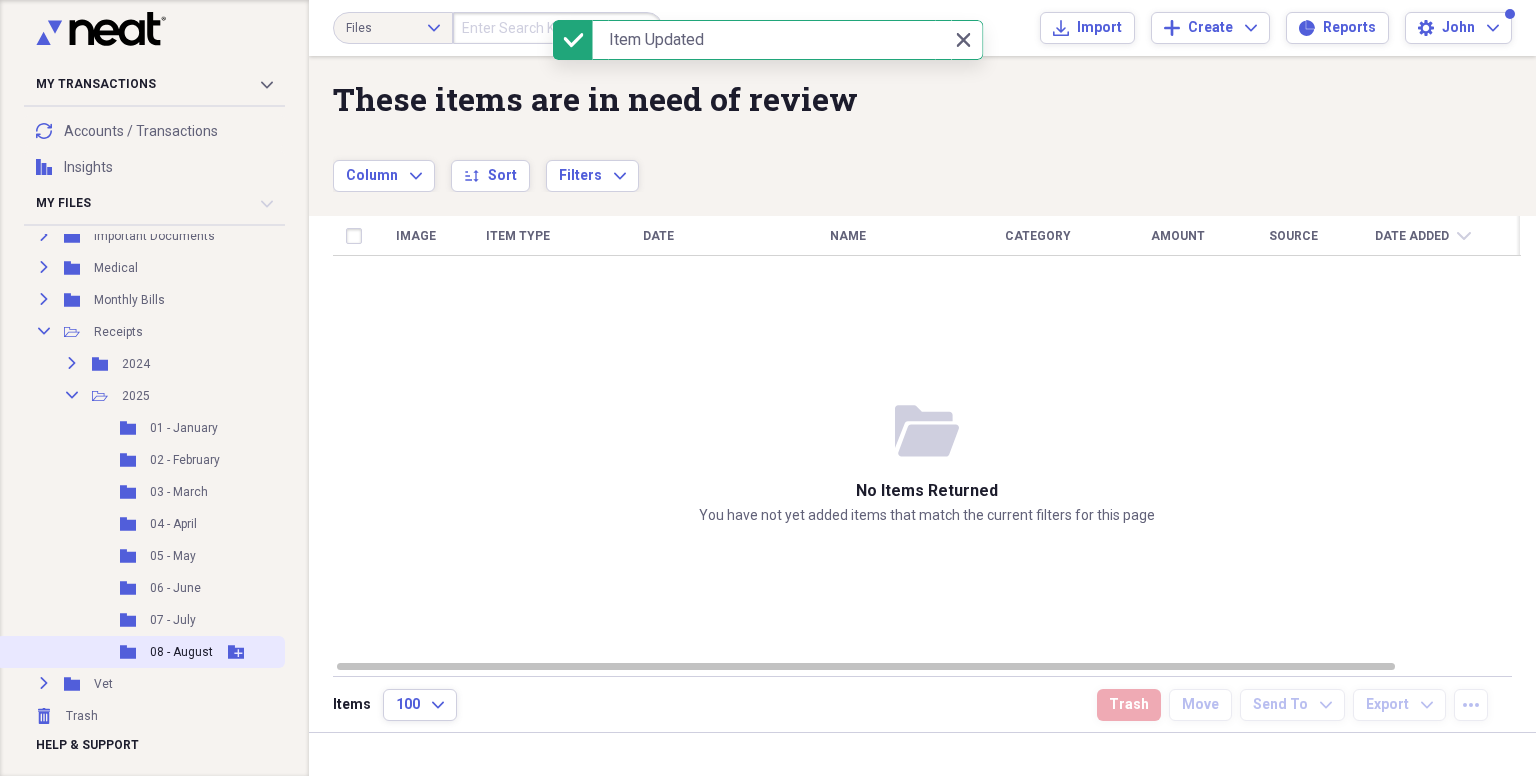 click on "08 - August" at bounding box center (181, 652) 